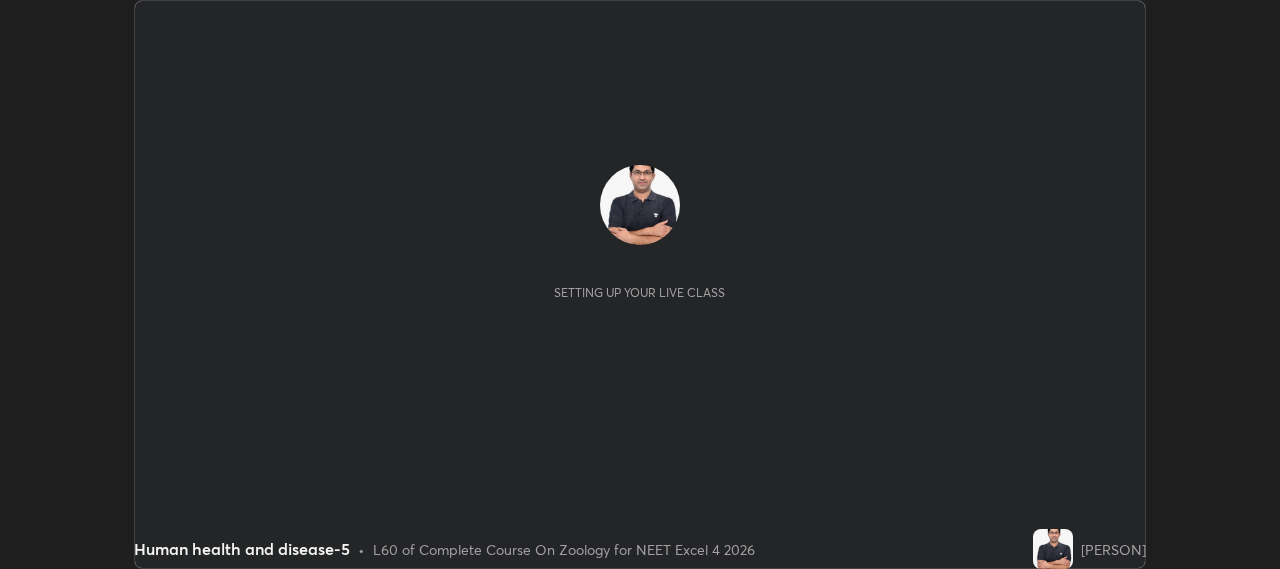 scroll, scrollTop: 0, scrollLeft: 0, axis: both 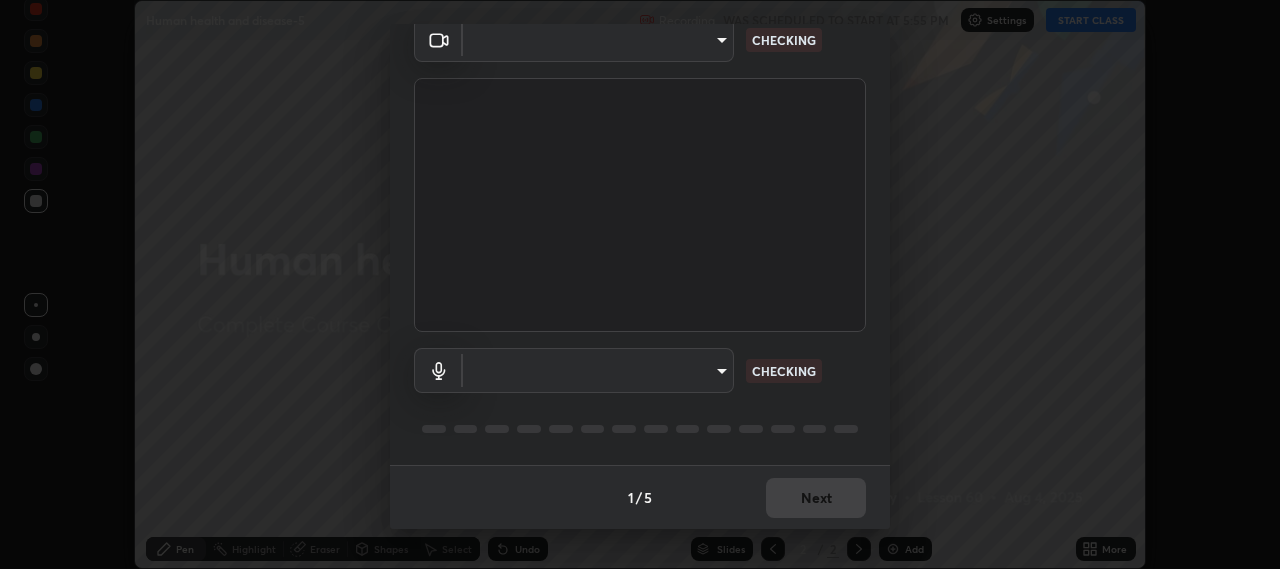 type on "b317e01ce44dabc3be8dd9fbd21c4c94838353ba5ba3926cf423050bf086703d" 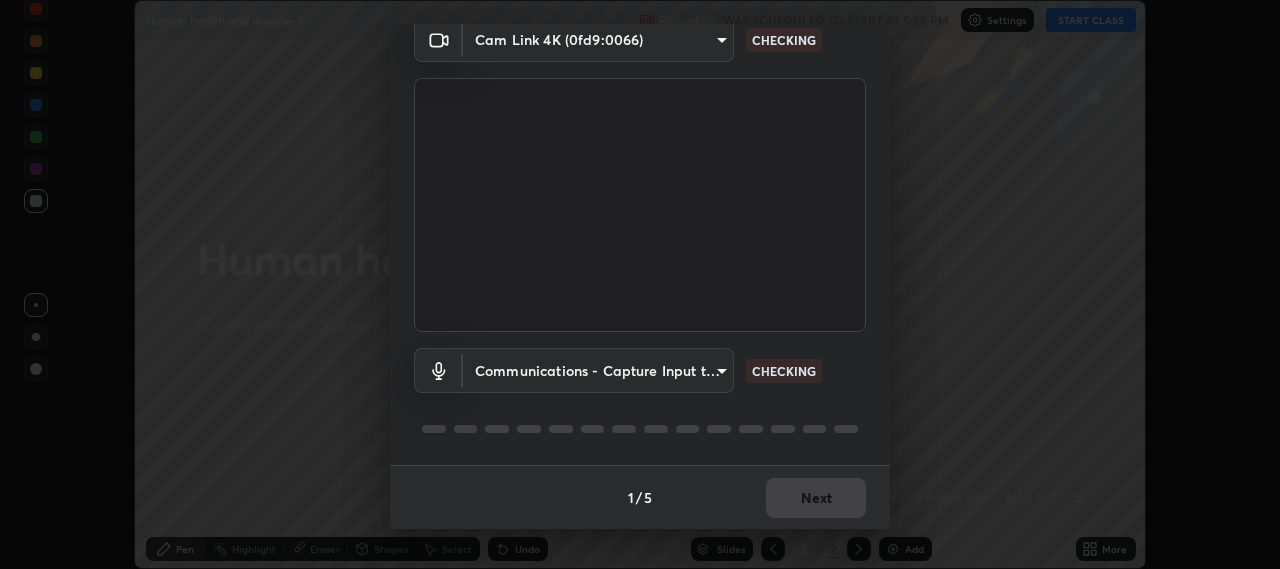 click on "Erase all Human health and disease-5 Recording WAS SCHEDULED TO START AT  5:55 PM Settings START CLASS Setting up your live class Human health and disease-5 • L60 of Complete Course On Zoology for NEET Excel 4 2026 [PERSON] Pen Highlight Eraser Shapes Select Undo Slides 2 / 2 Add More No doubts shared Encourage your learners to ask a doubt for better clarity Report an issue Reason for reporting Buffering Chat not working Audio - Video sync issue Educator video quality low ​ Attach an image Report Media settings Cam Link 4K (0fd9:0066) b317e01ce44dabc3be8dd9fbd21c4c94838353ba5ba3926cf423050bf086703d CHECKING Communications - Capture Input terminal (Digital Array MIC) communications CHECKING 1 / 5 Next" at bounding box center (640, 284) 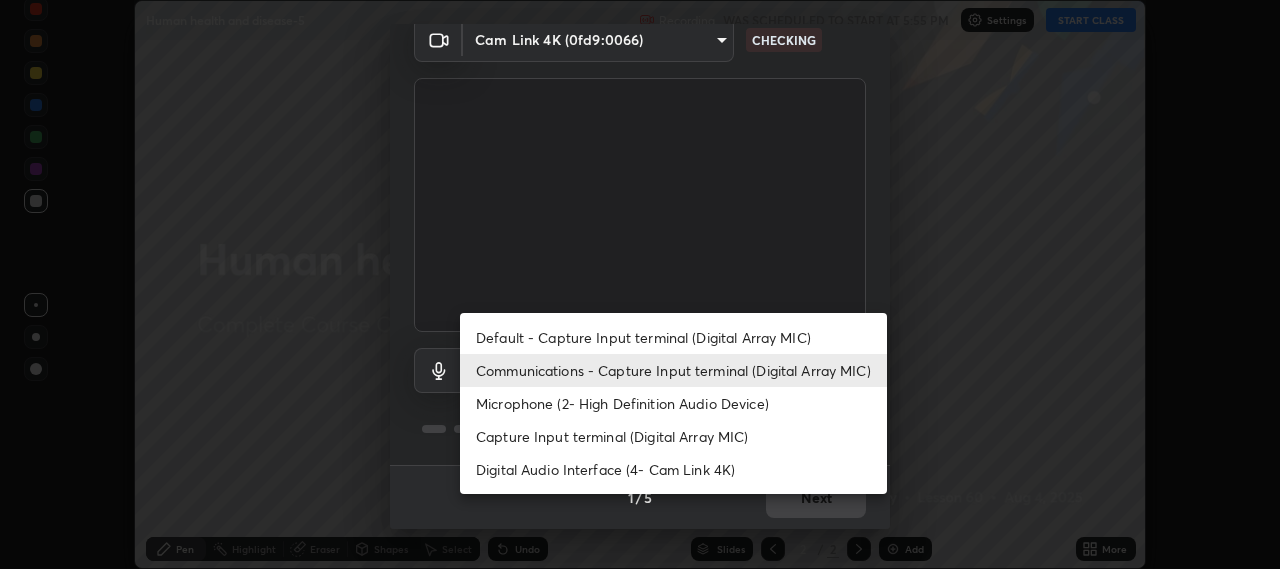 click on "Default - Capture Input terminal (Digital Array MIC)" at bounding box center [673, 337] 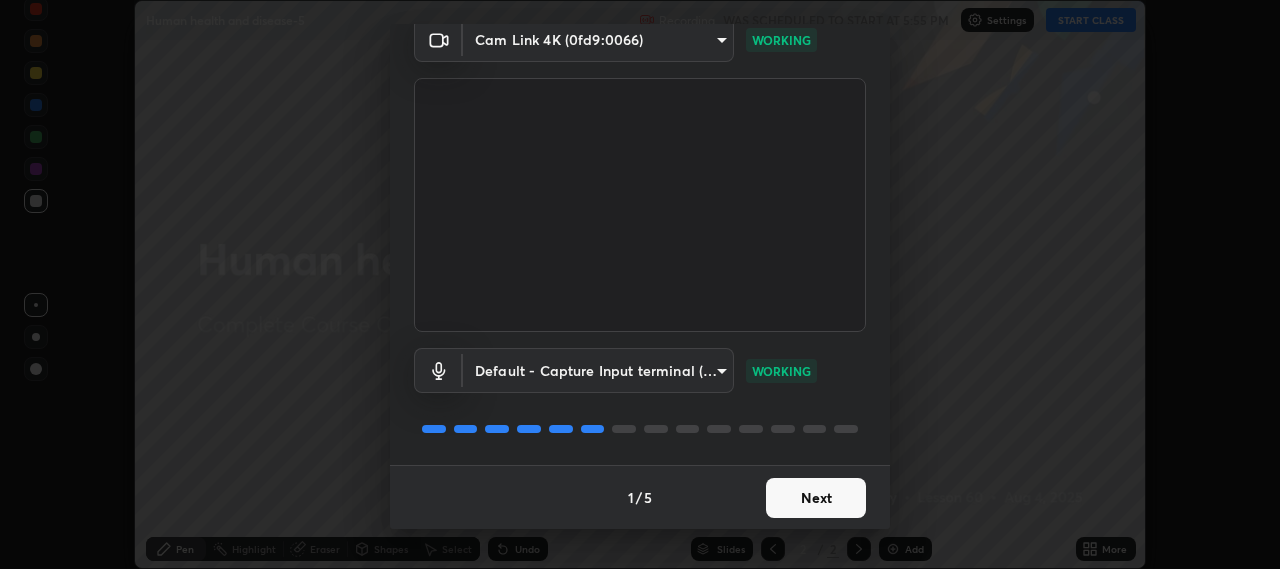 click on "Next" at bounding box center (816, 498) 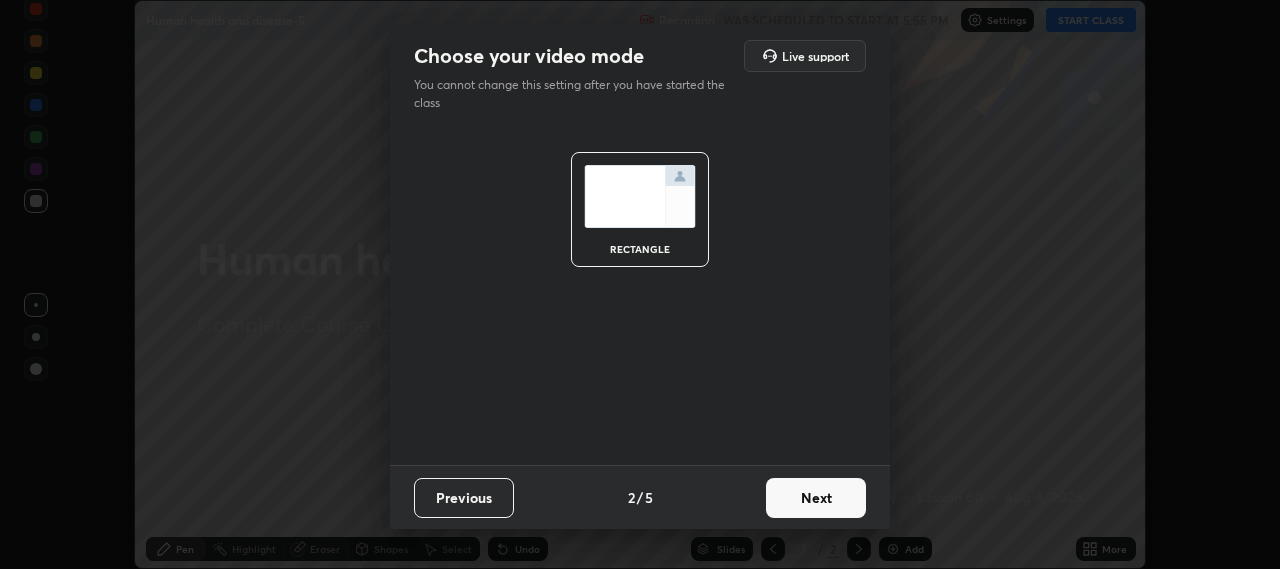 scroll, scrollTop: 0, scrollLeft: 0, axis: both 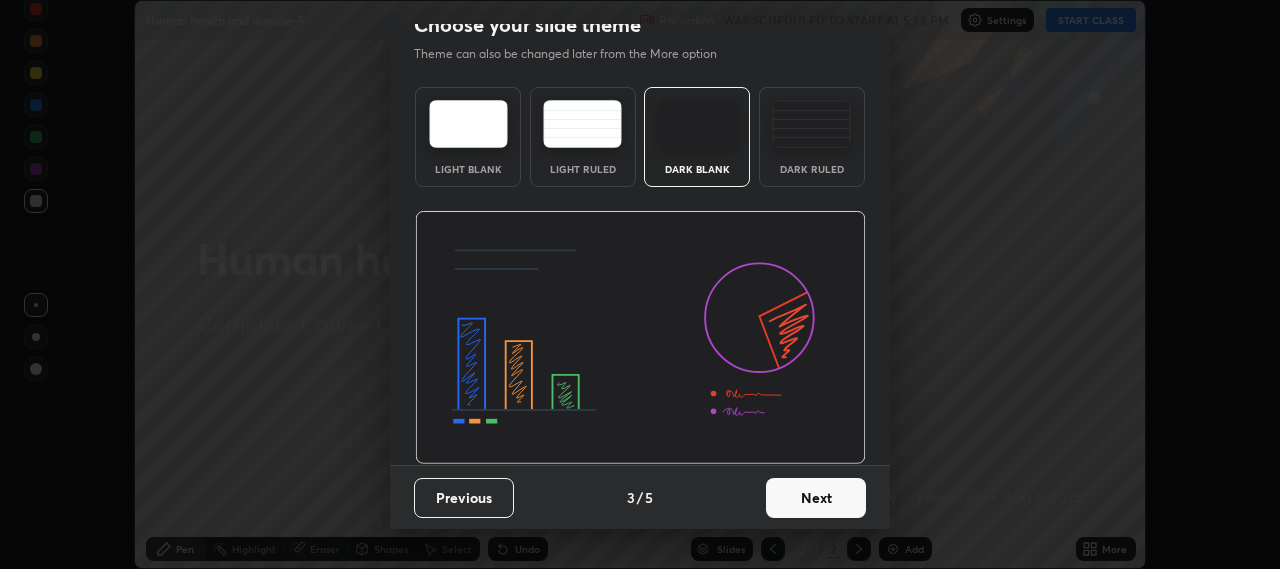 click on "Next" at bounding box center (816, 498) 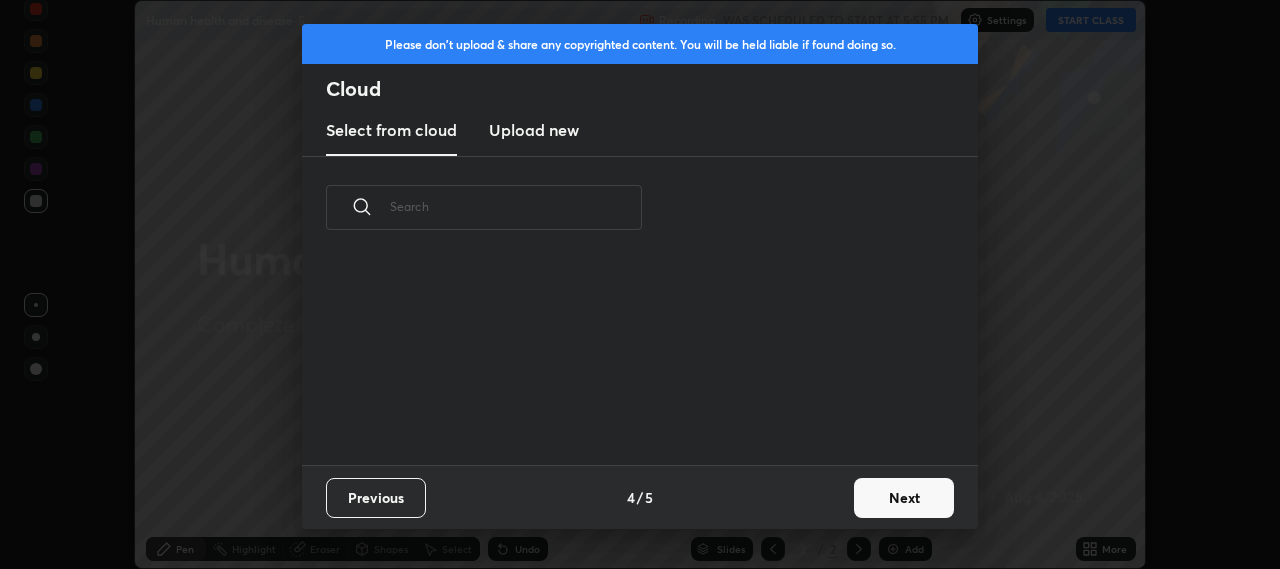 scroll, scrollTop: 0, scrollLeft: 0, axis: both 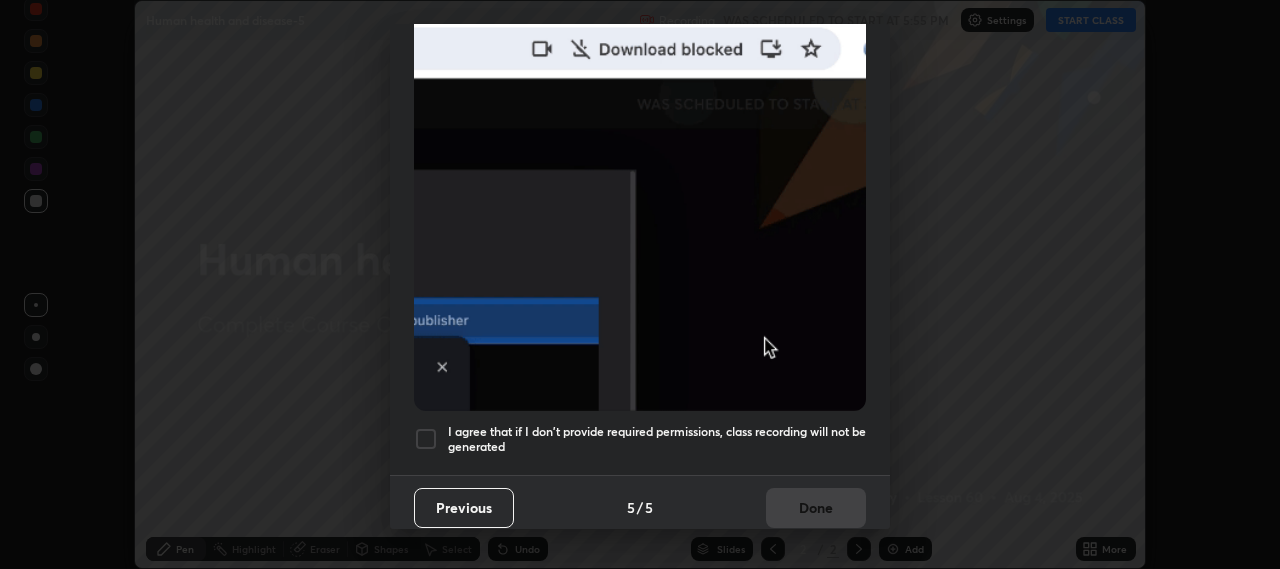 click at bounding box center [426, 439] 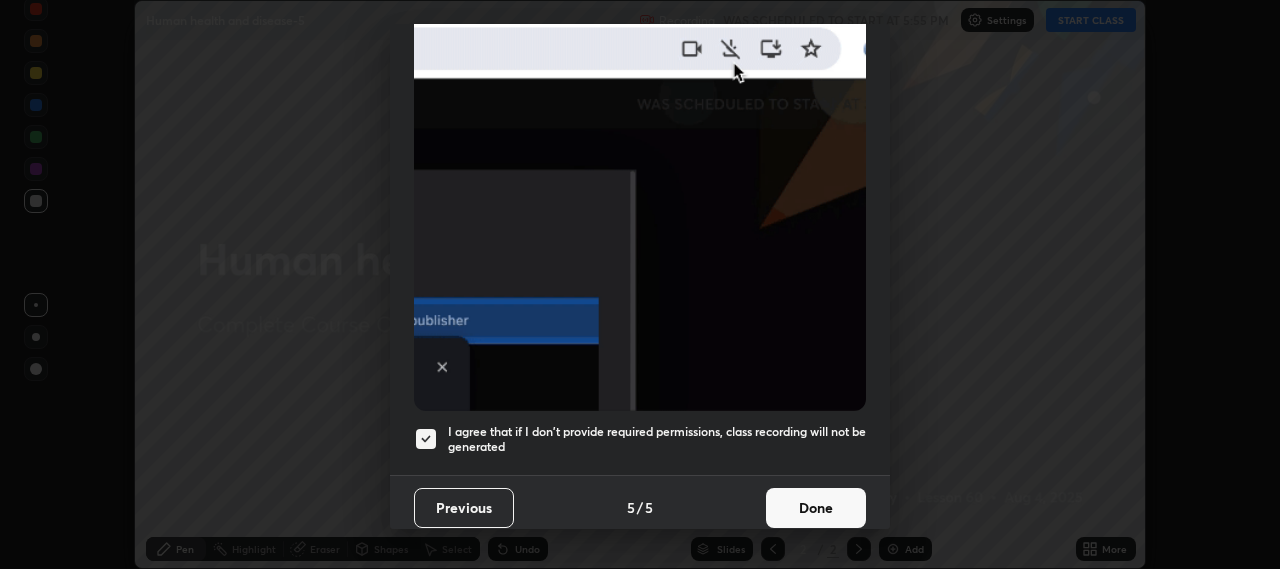 click on "Done" at bounding box center [816, 508] 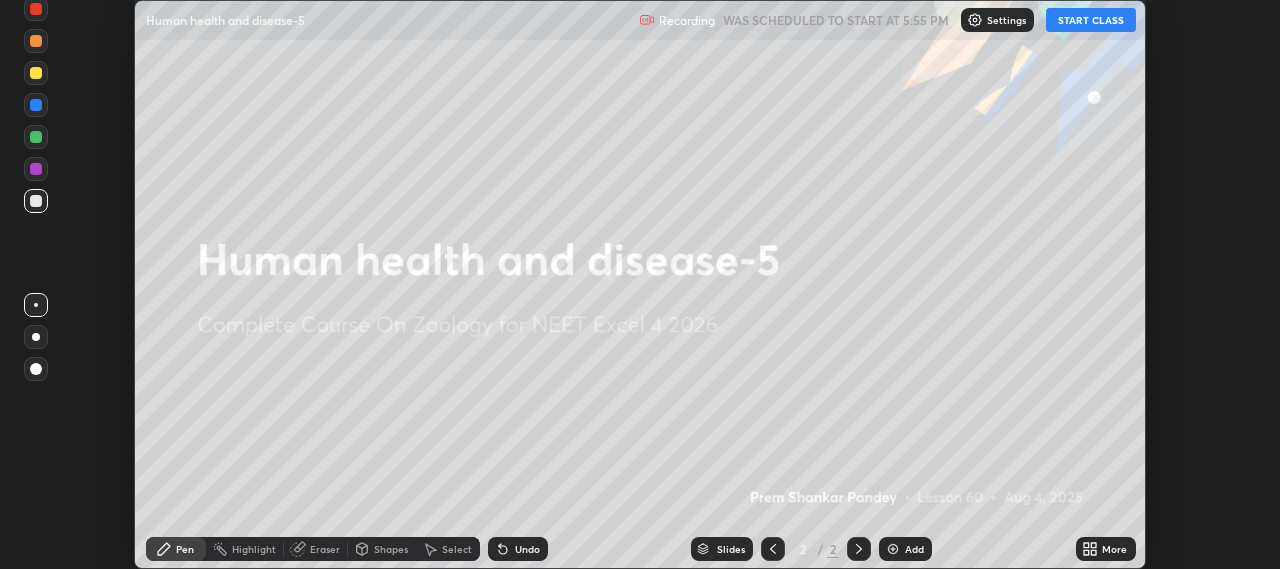 click on "START CLASS" at bounding box center (1091, 20) 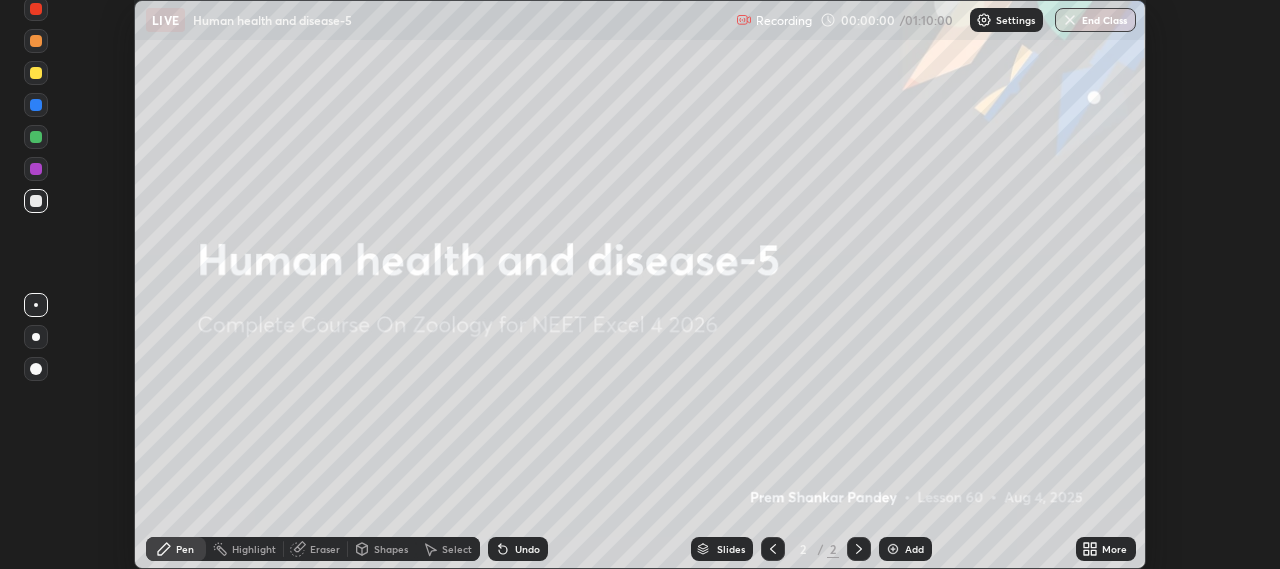 click 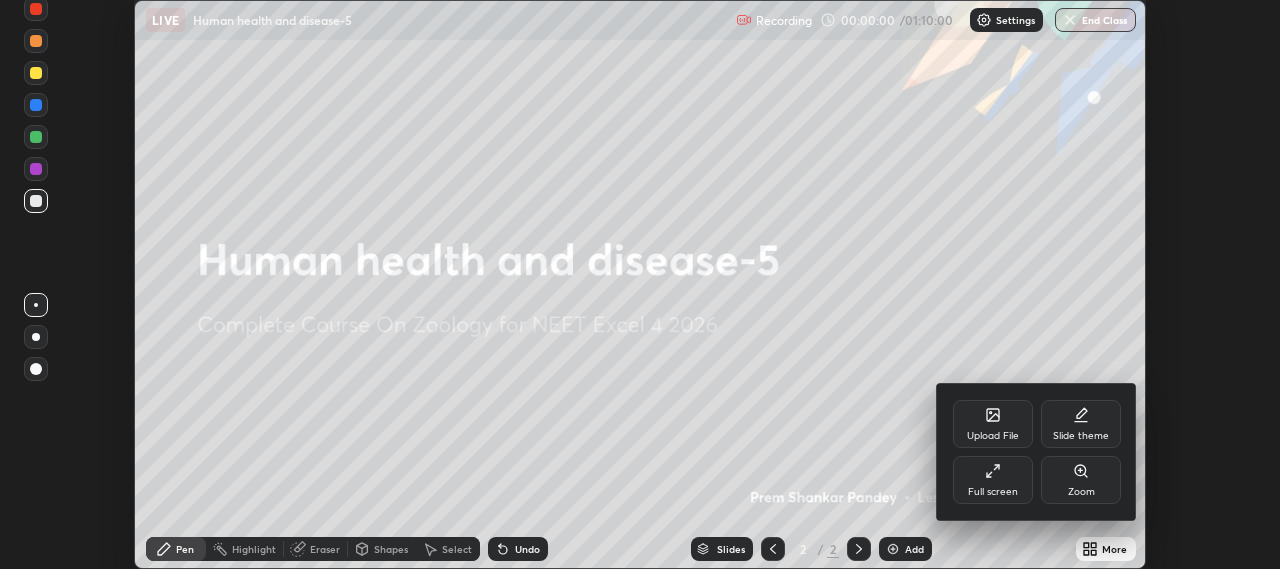 click 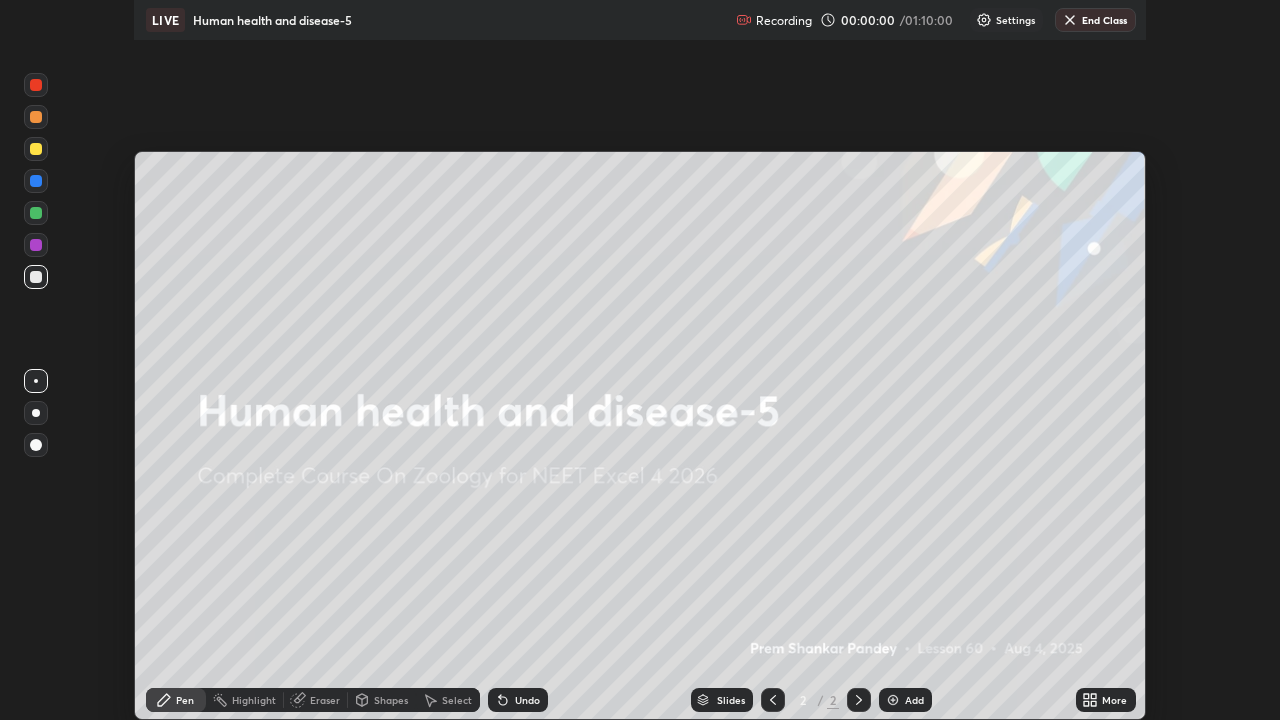 scroll, scrollTop: 99280, scrollLeft: 98720, axis: both 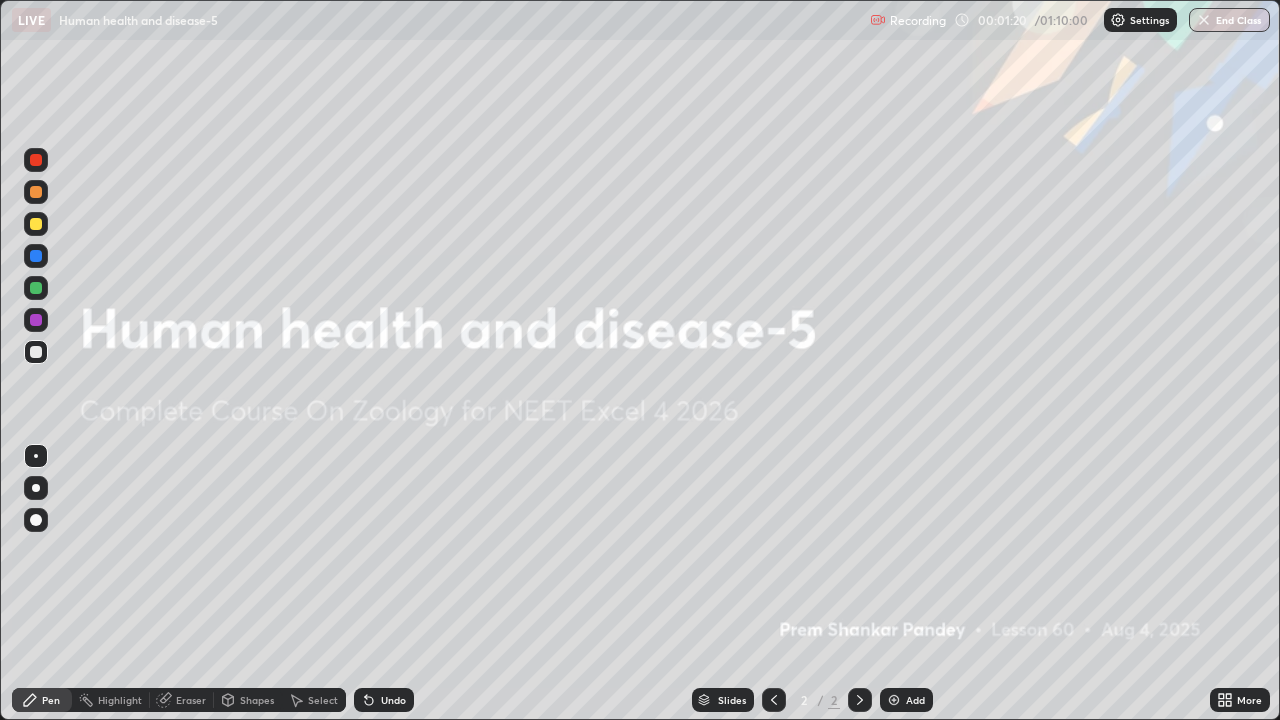 click at bounding box center (894, 700) 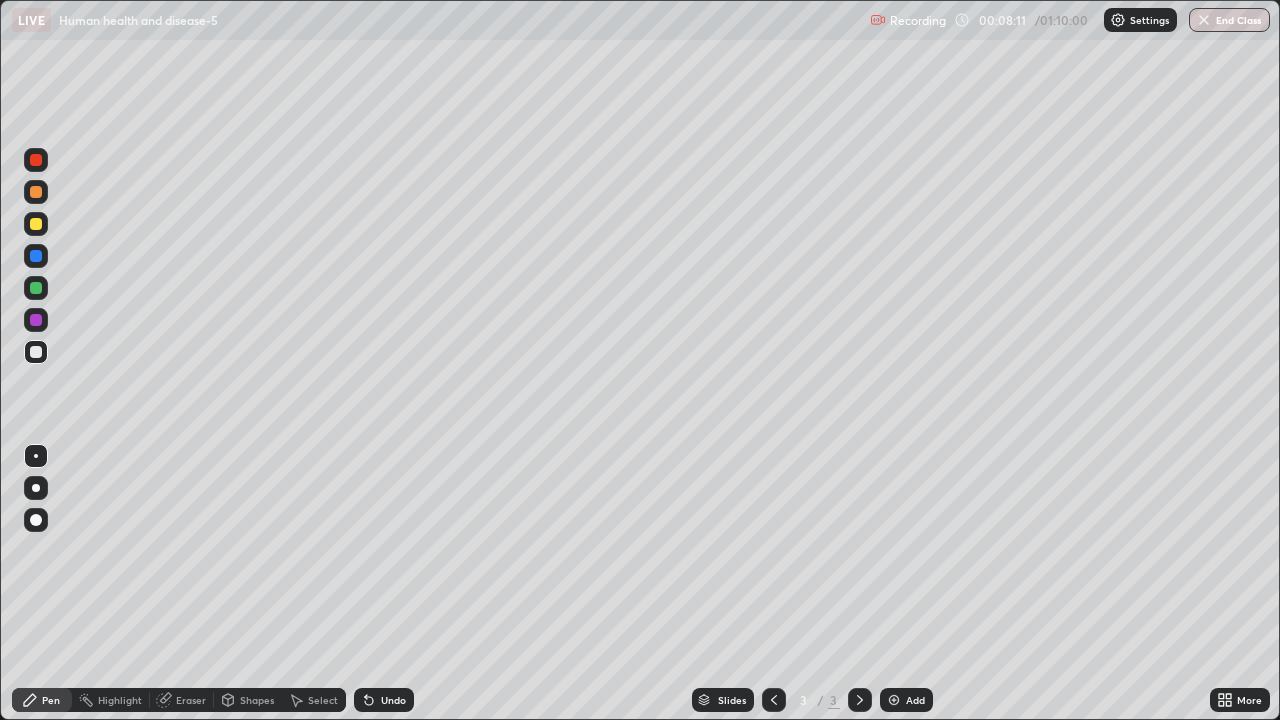 click at bounding box center [36, 488] 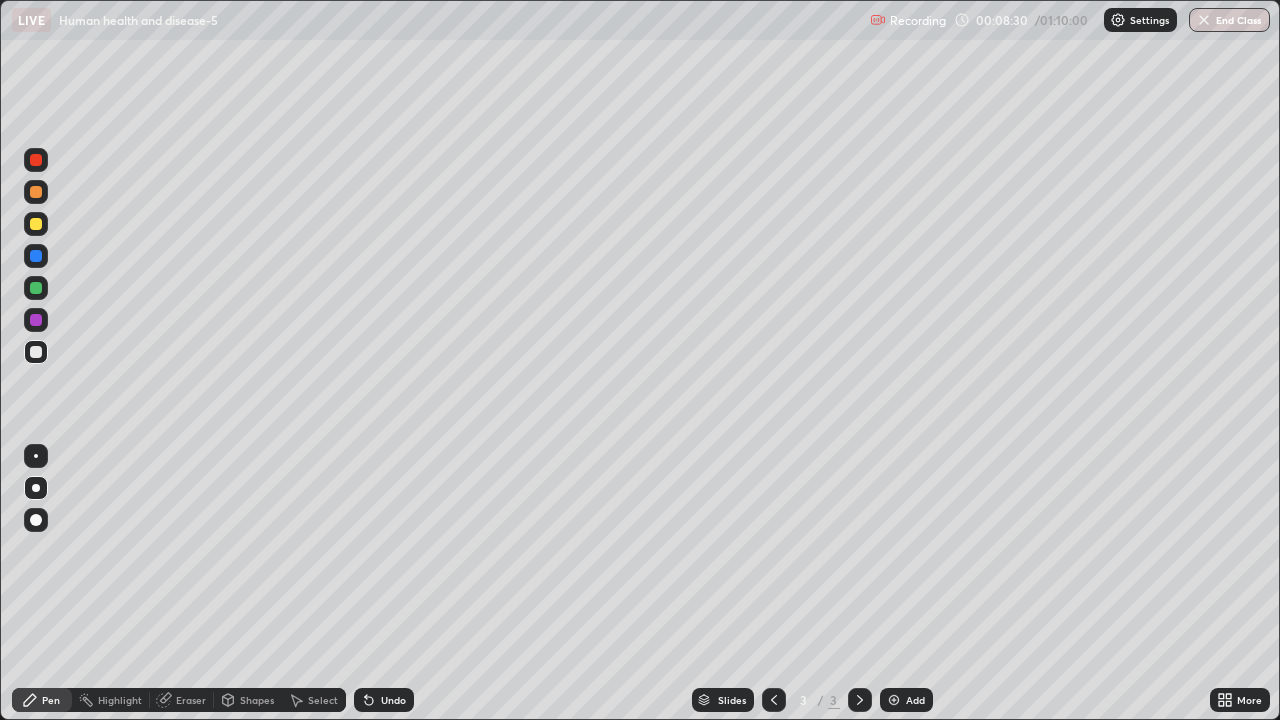 click at bounding box center (894, 700) 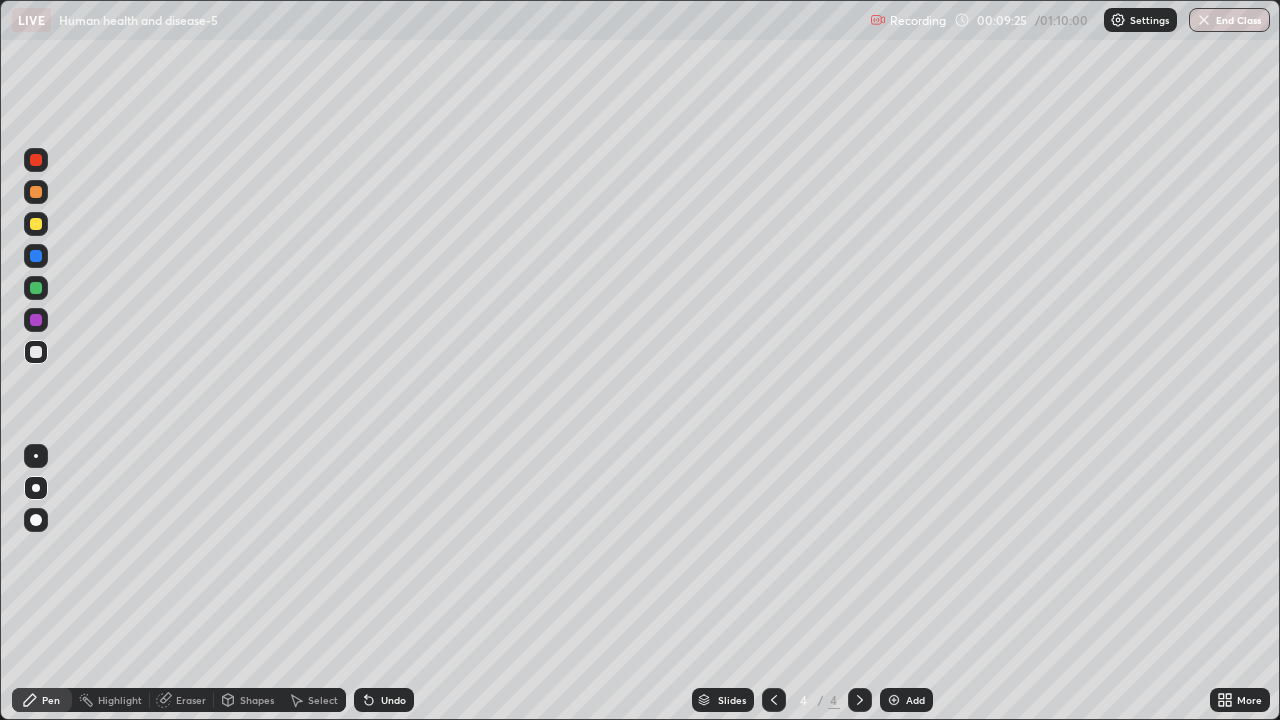 click at bounding box center (36, 488) 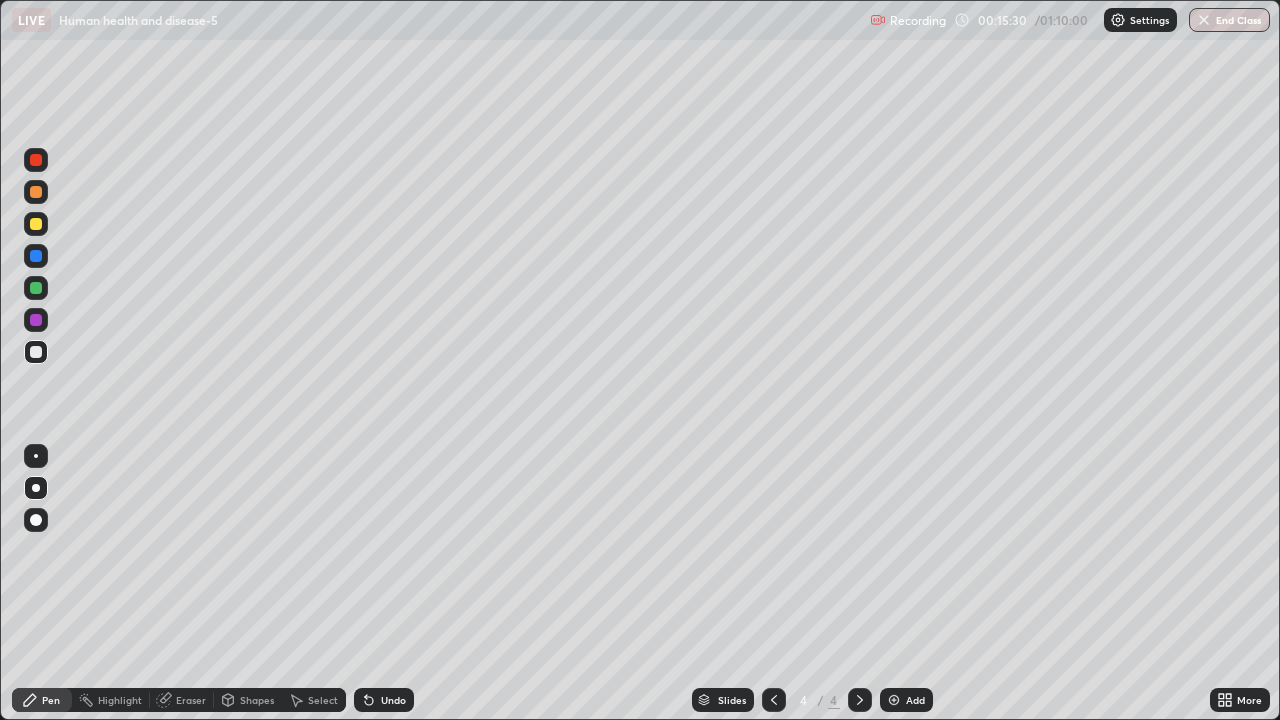 click at bounding box center [36, 224] 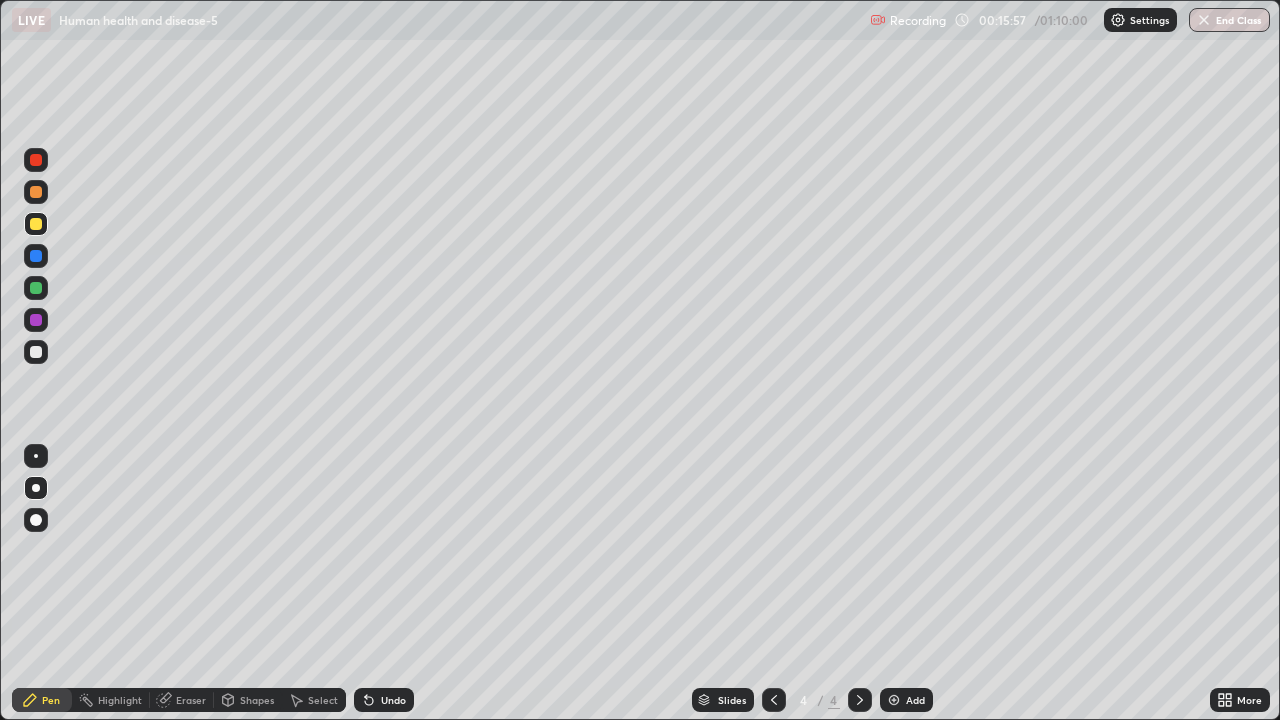 click on "Eraser" at bounding box center (191, 700) 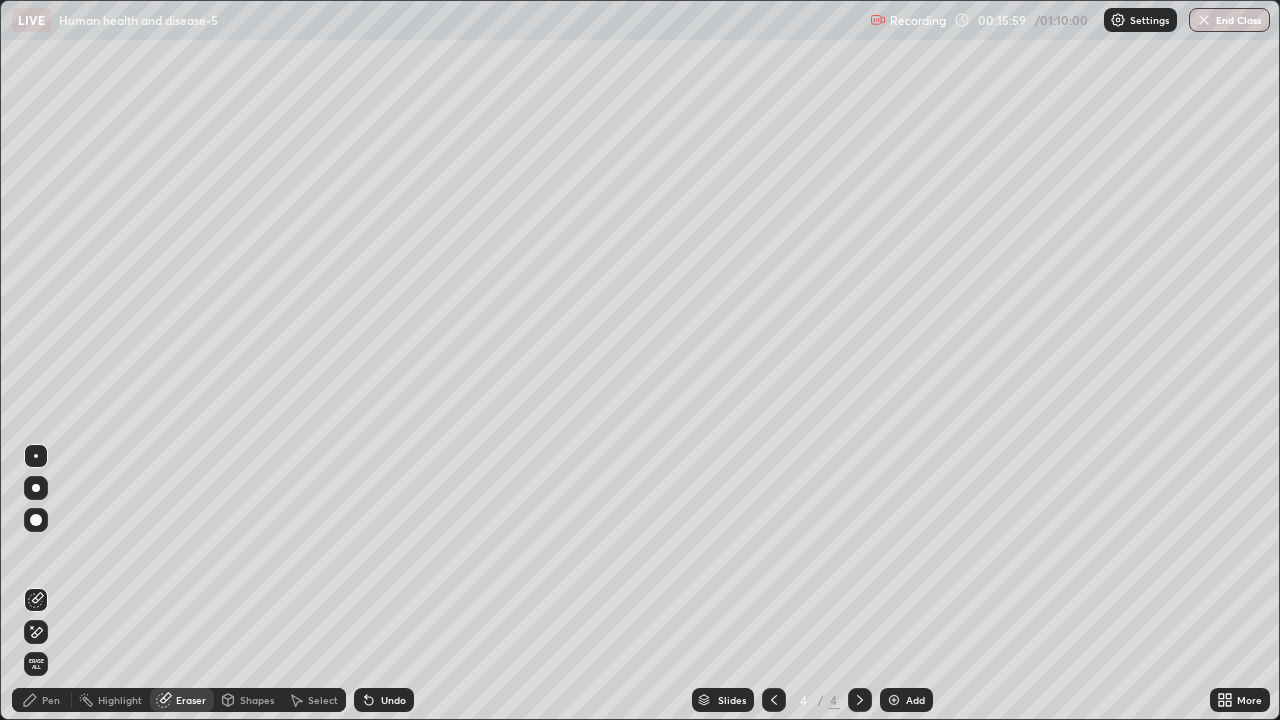 click on "Pen" at bounding box center (51, 700) 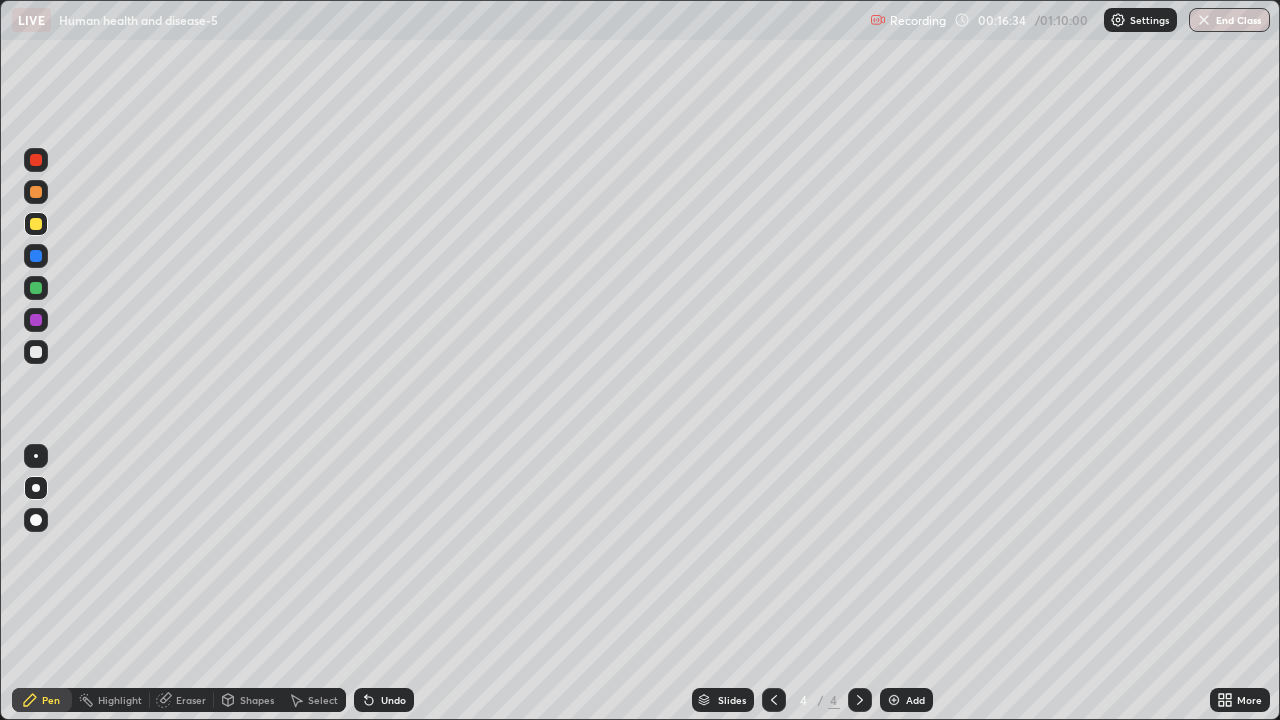 click at bounding box center [36, 352] 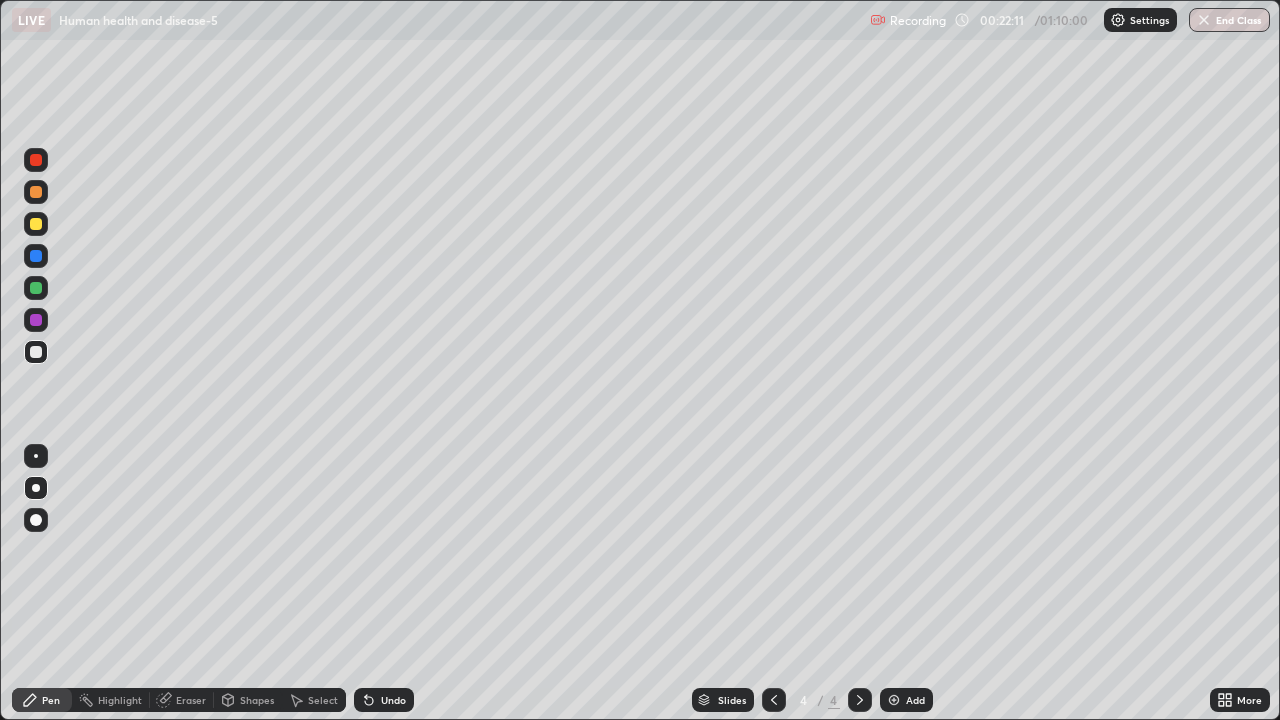 click on "Eraser" at bounding box center (191, 700) 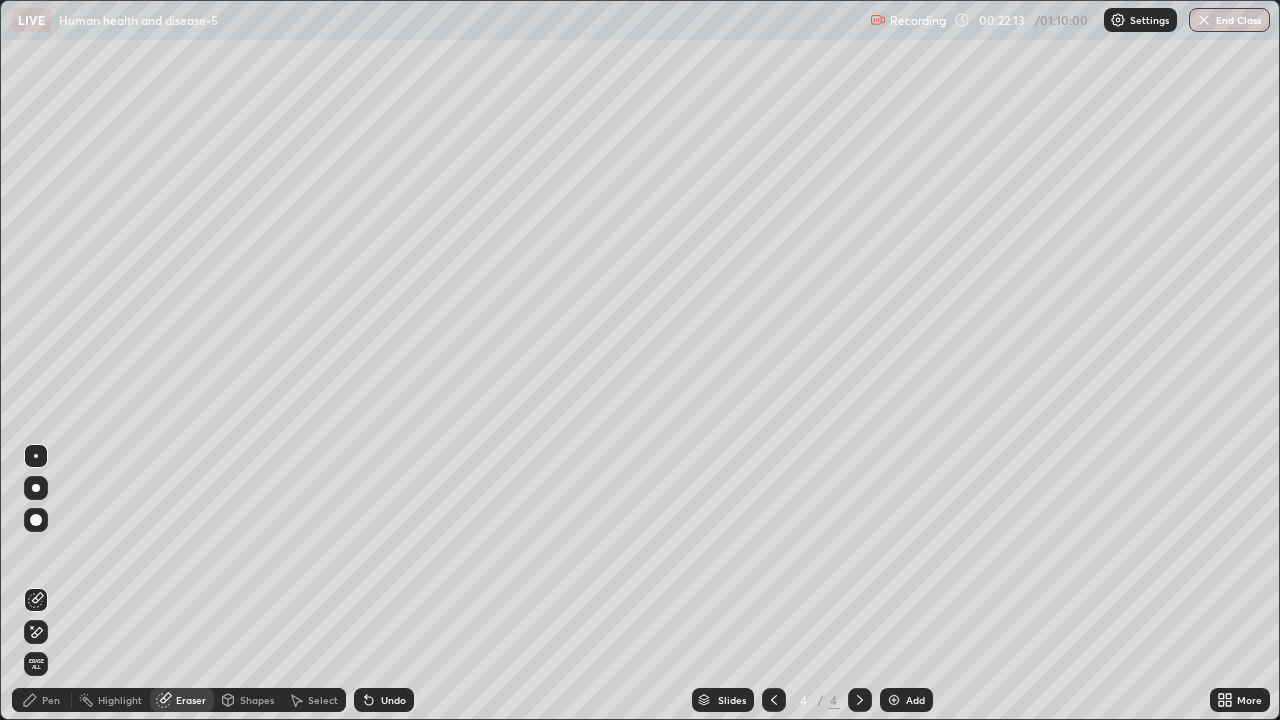 click on "Pen" at bounding box center [51, 700] 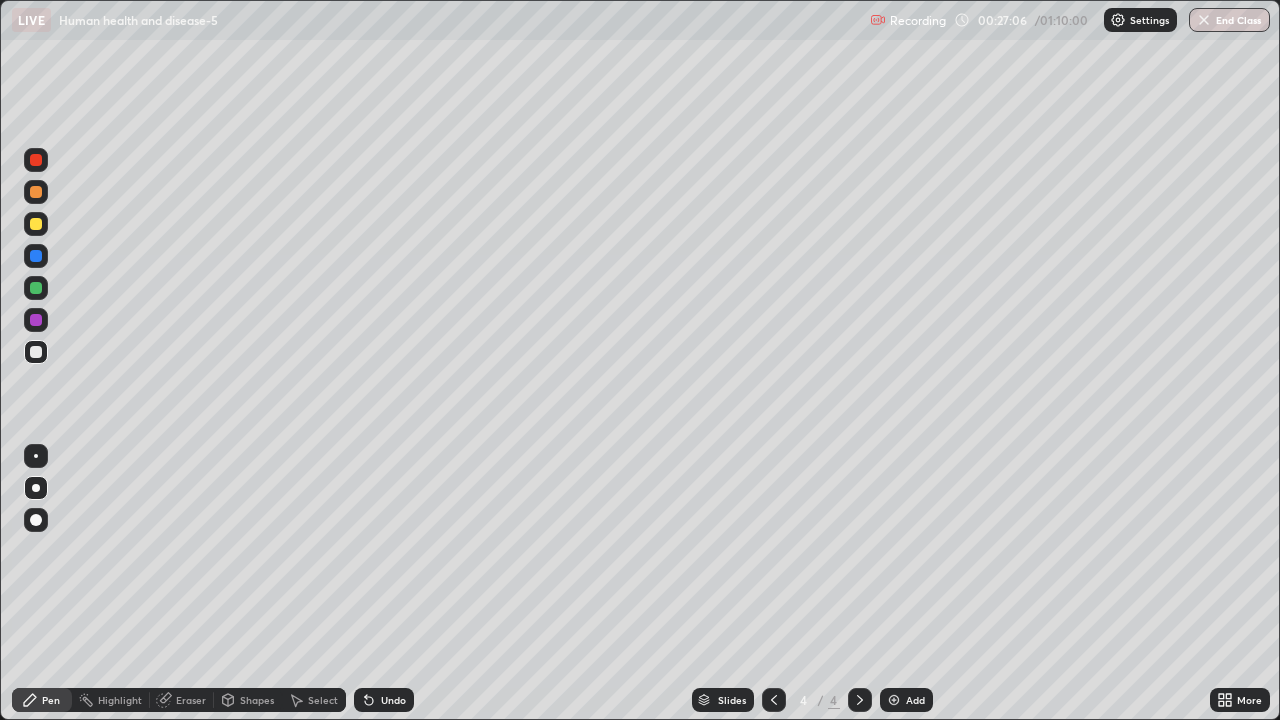 click at bounding box center [36, 224] 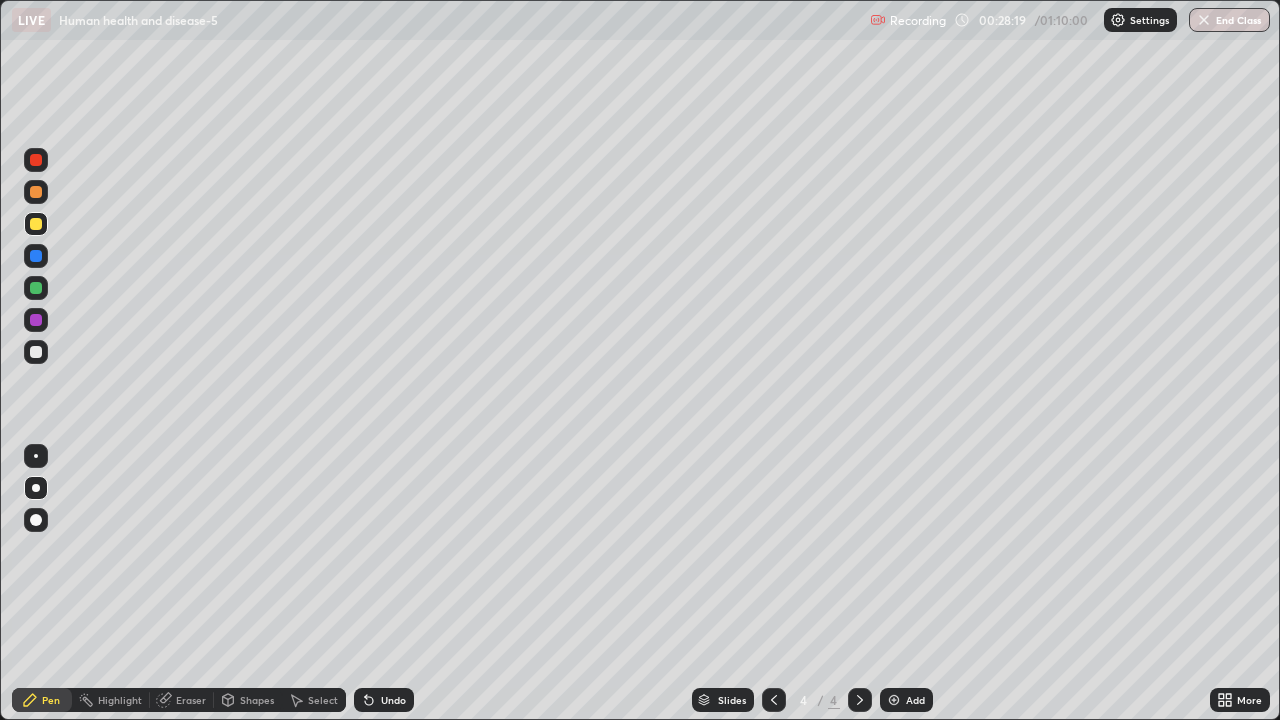 click at bounding box center [36, 352] 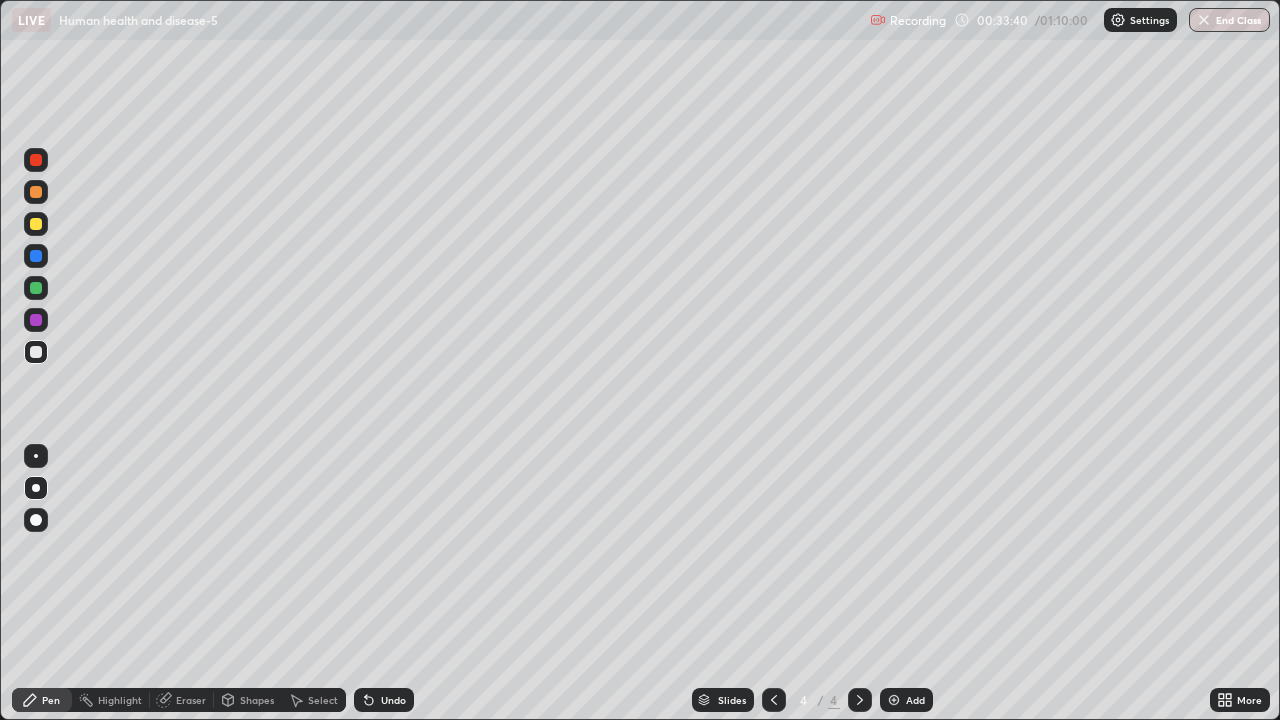 click at bounding box center (36, 160) 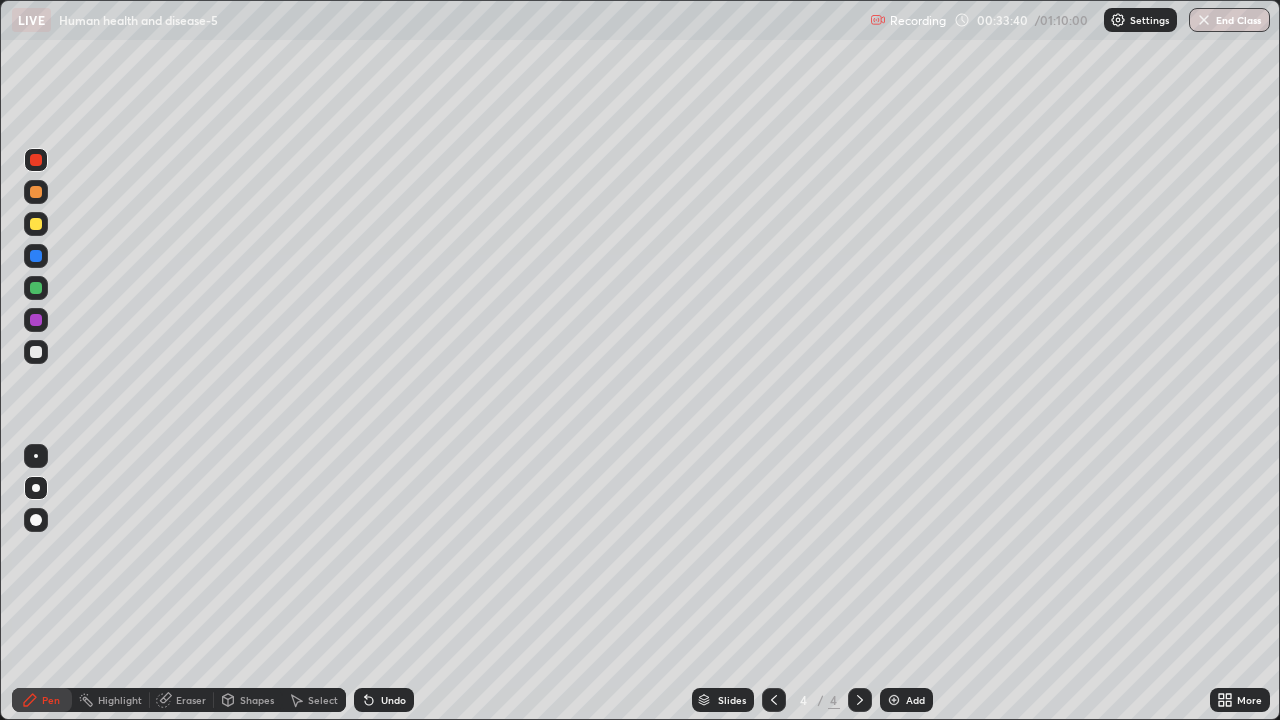 click at bounding box center [36, 160] 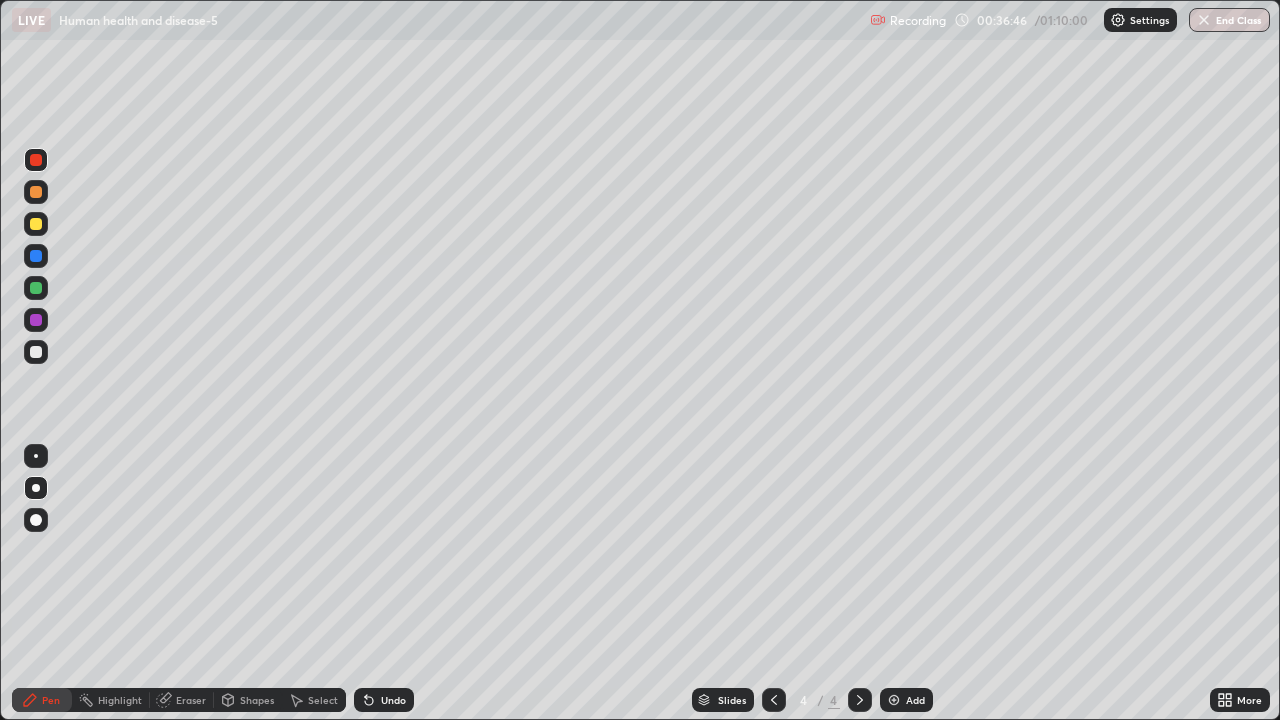 click at bounding box center [894, 700] 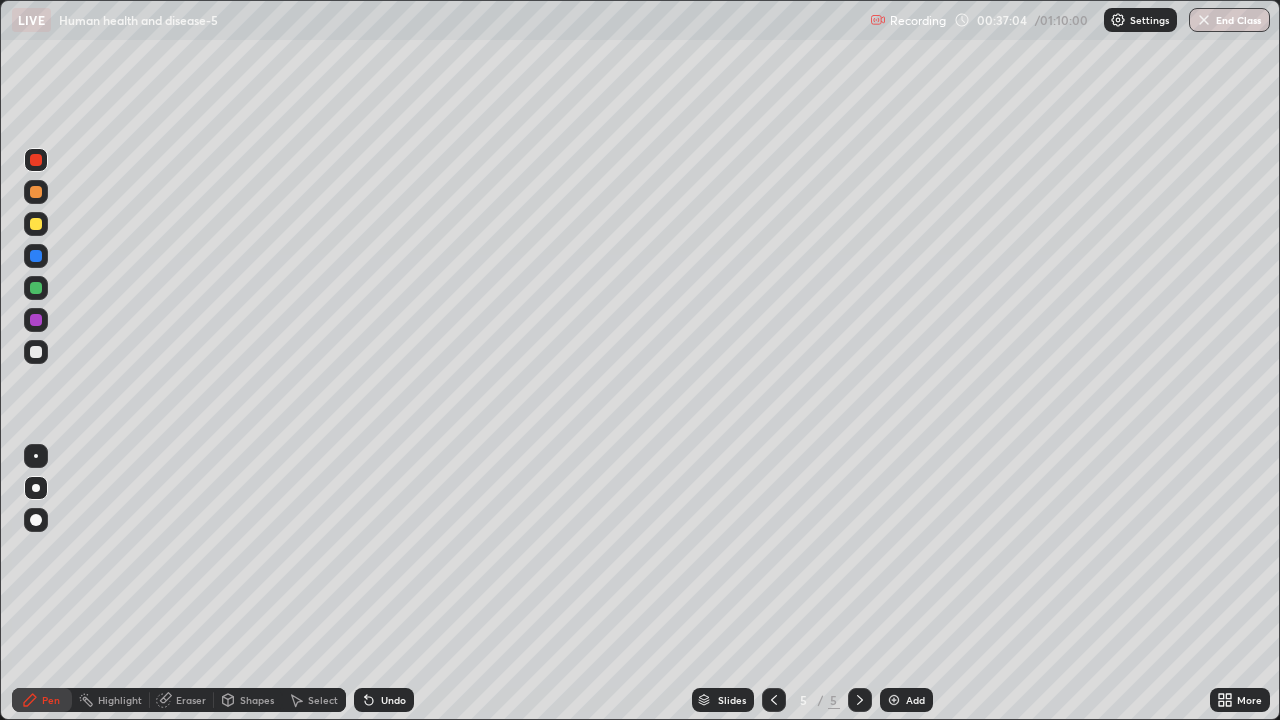 click at bounding box center [36, 352] 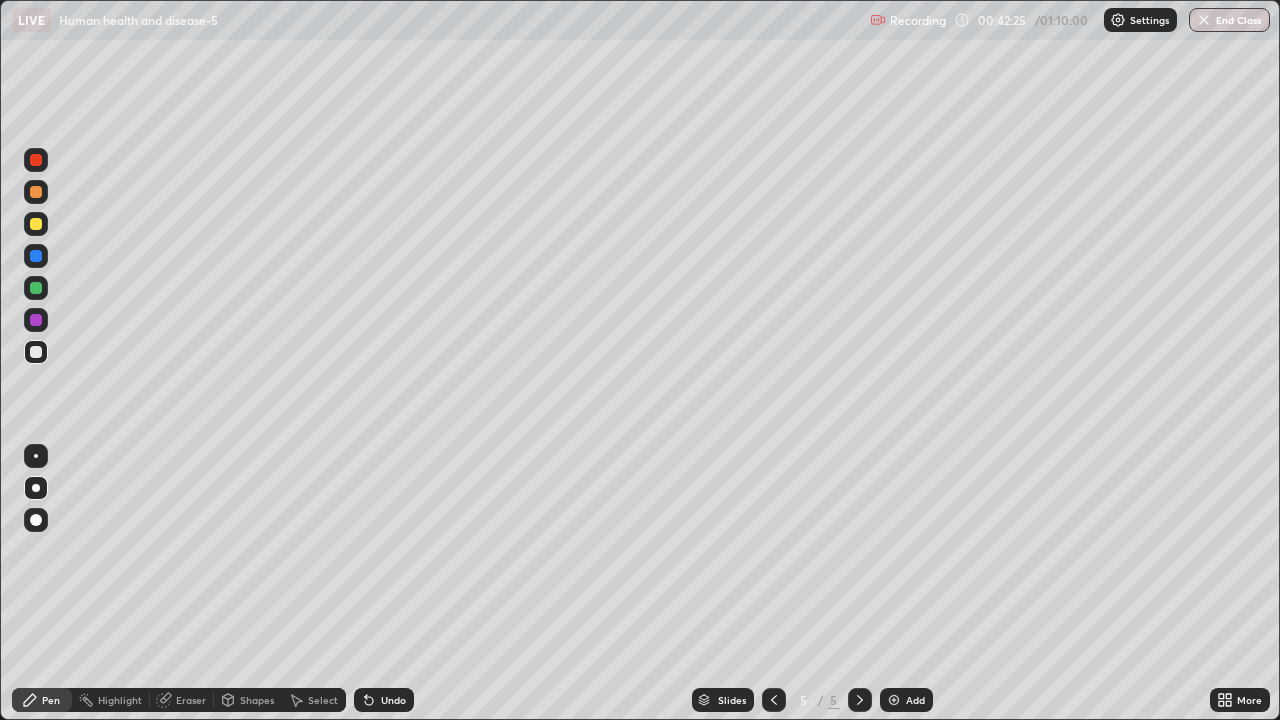 click 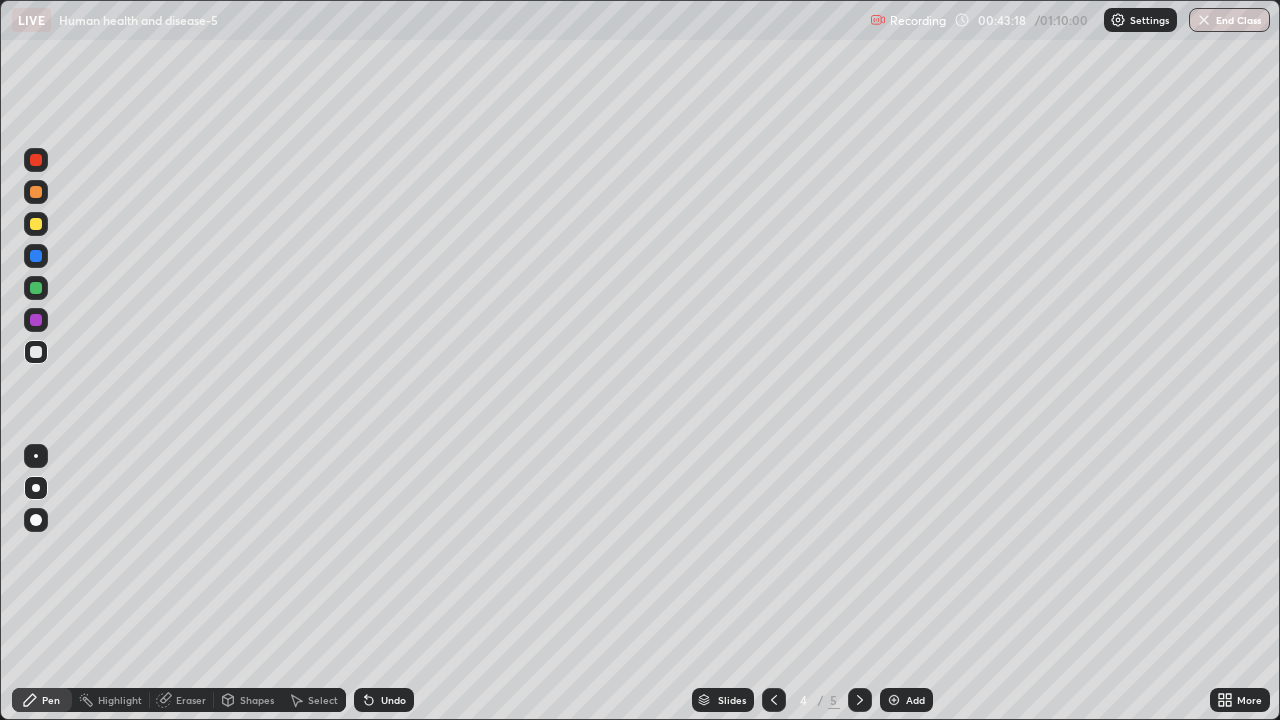 click 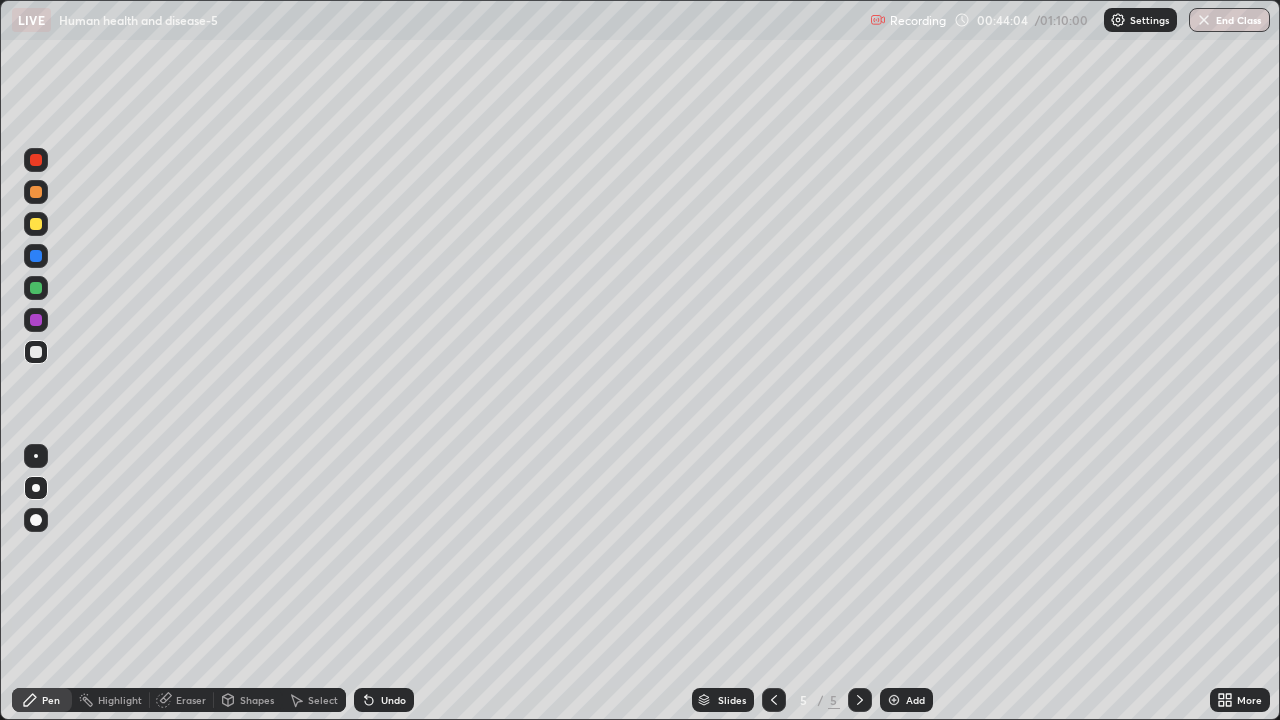 click 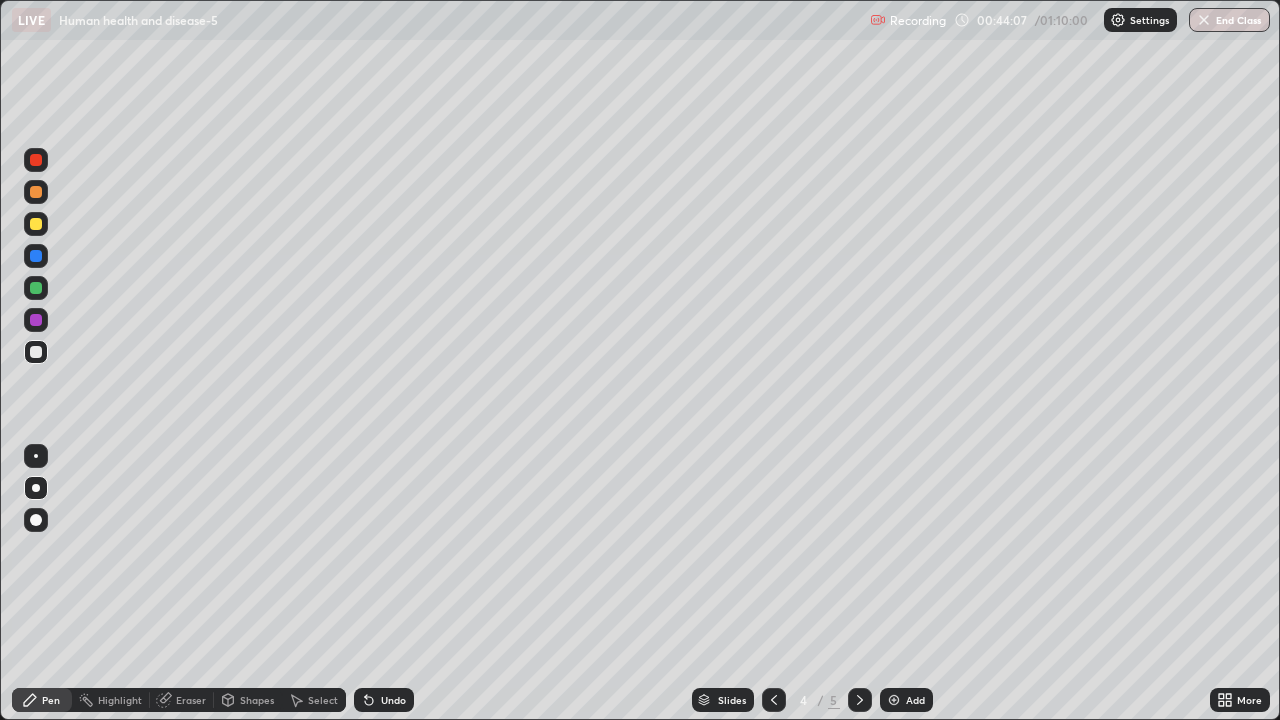 click 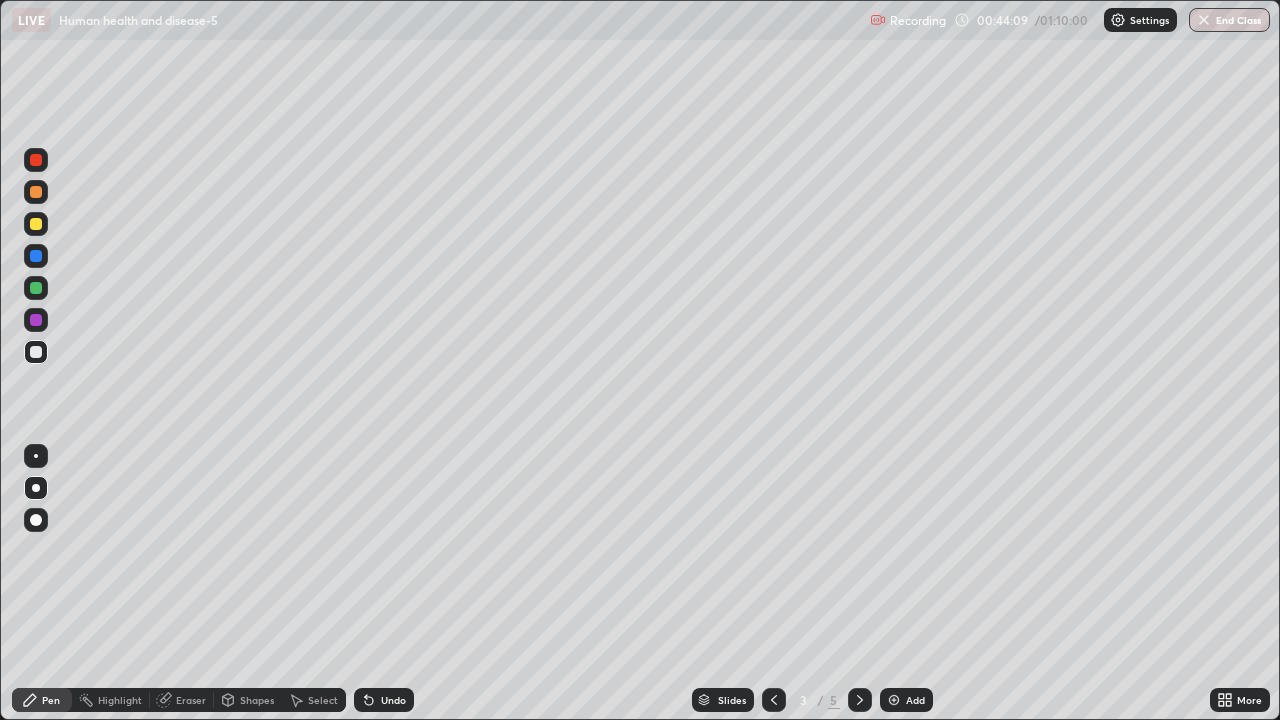 click 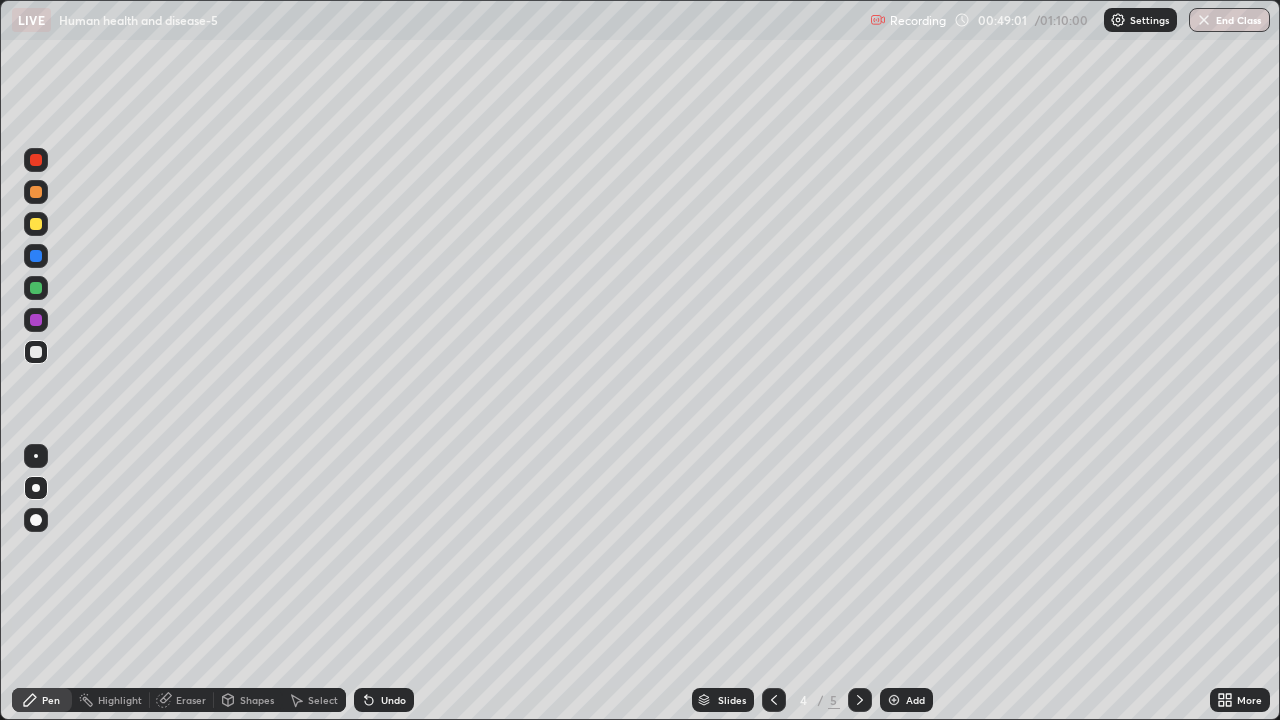 click 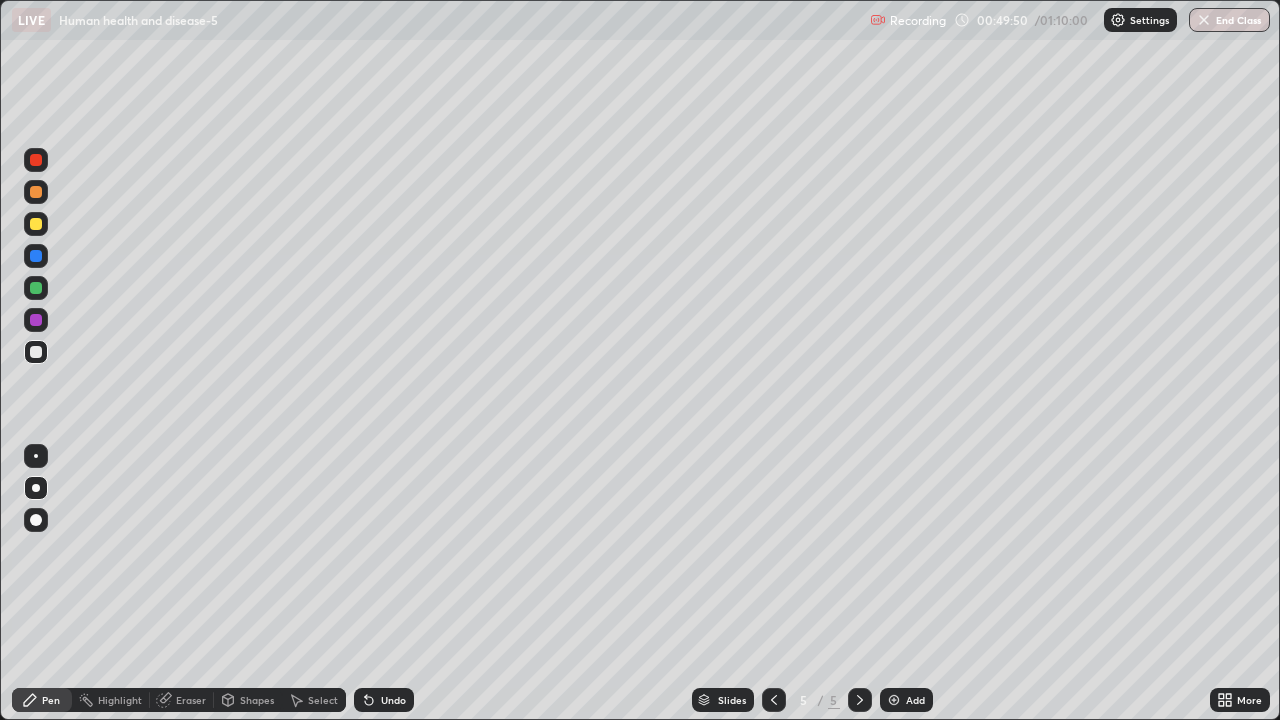 click at bounding box center [894, 700] 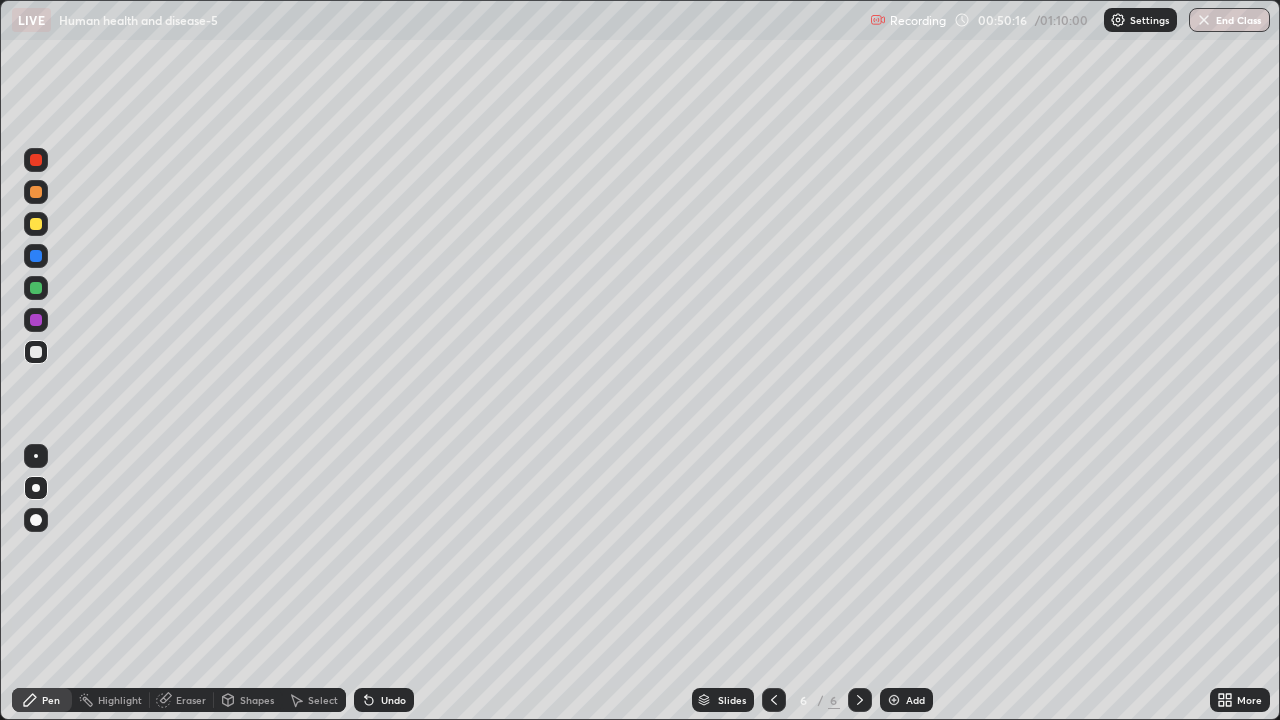click at bounding box center [36, 224] 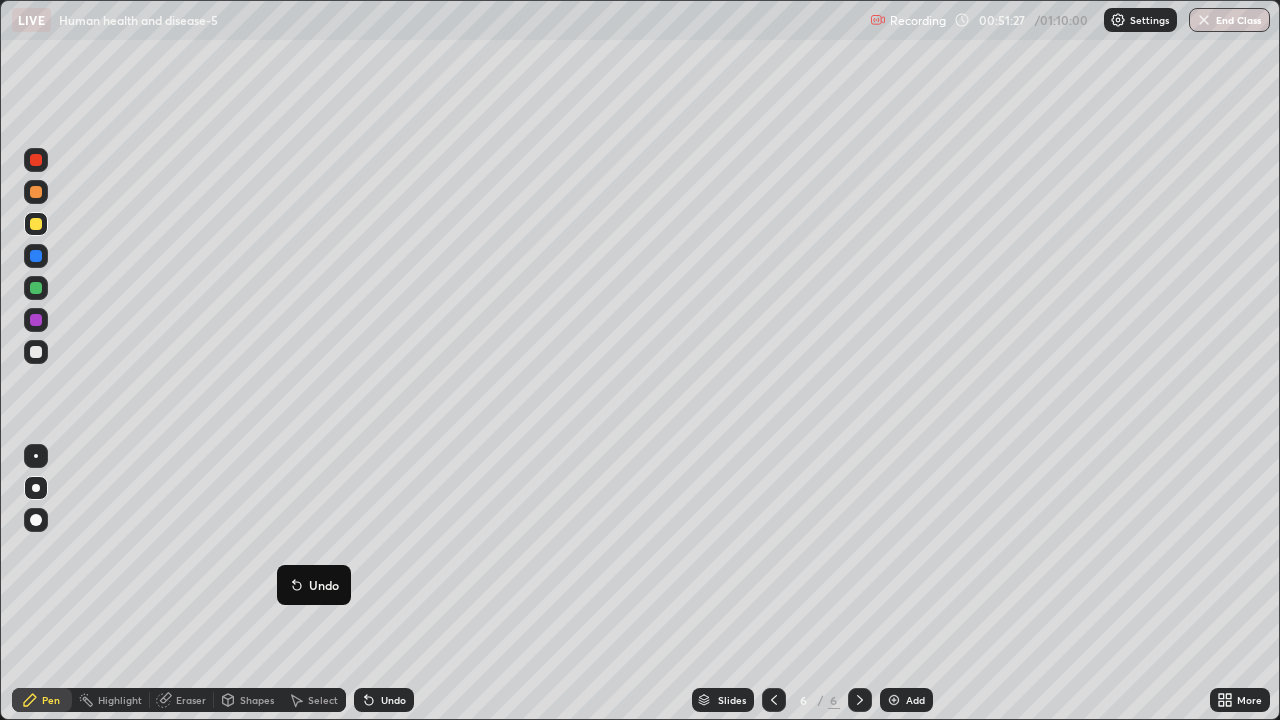 click at bounding box center (36, 352) 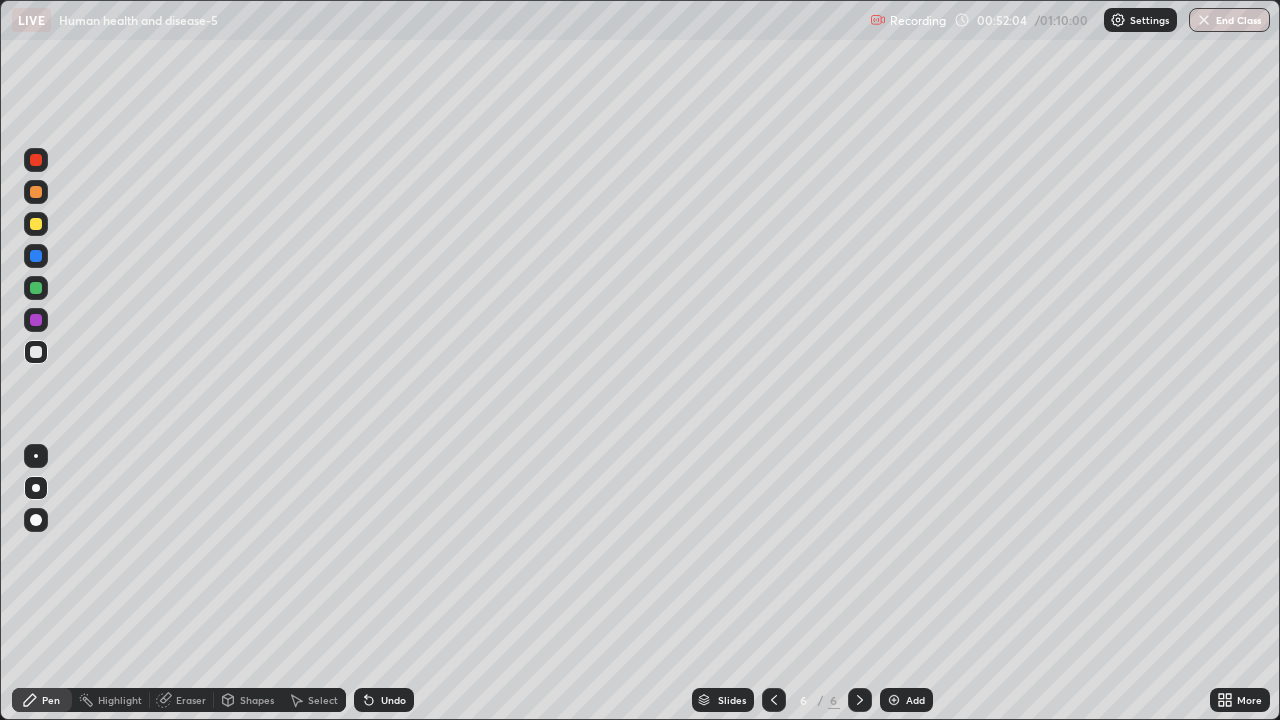 click at bounding box center (36, 320) 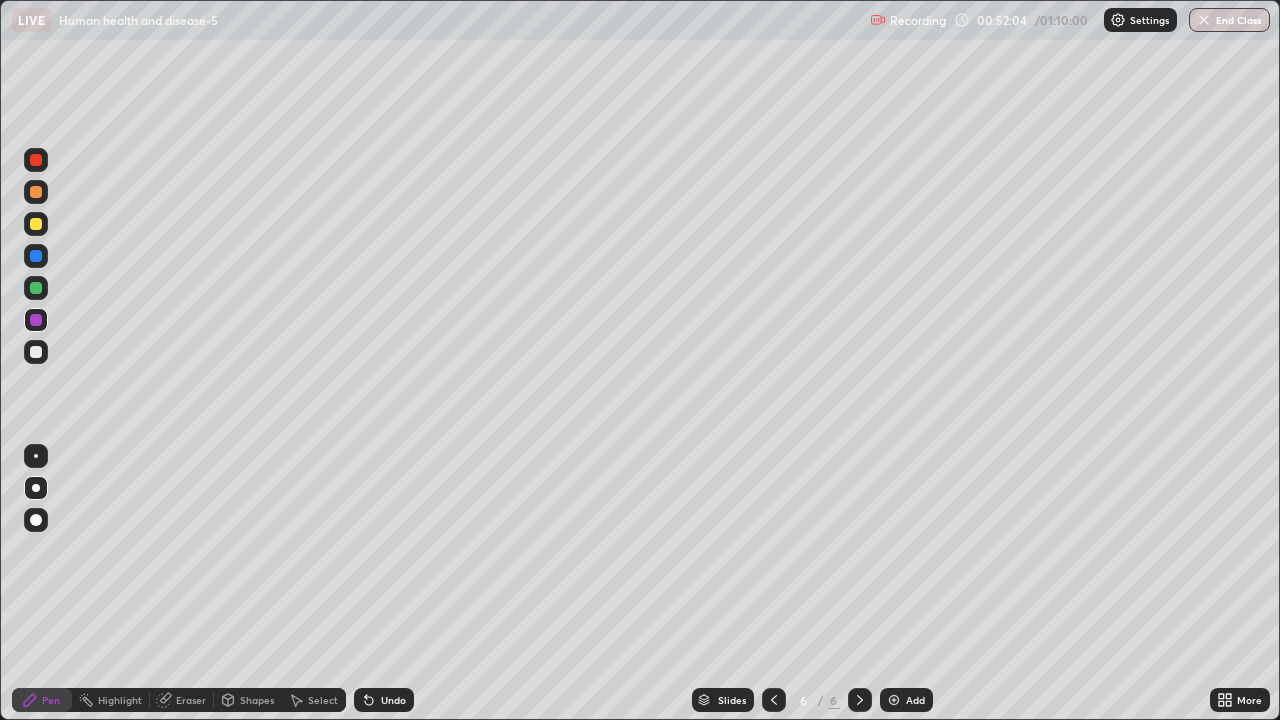 click at bounding box center (36, 320) 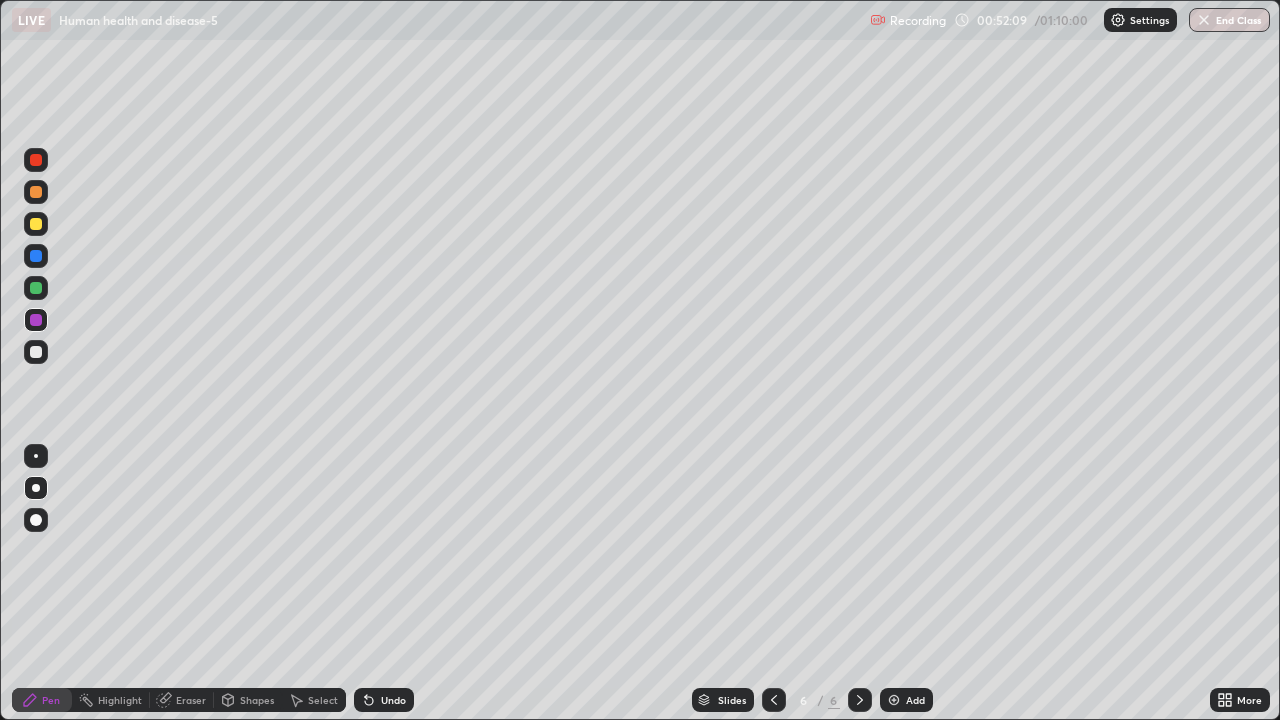 click at bounding box center [36, 288] 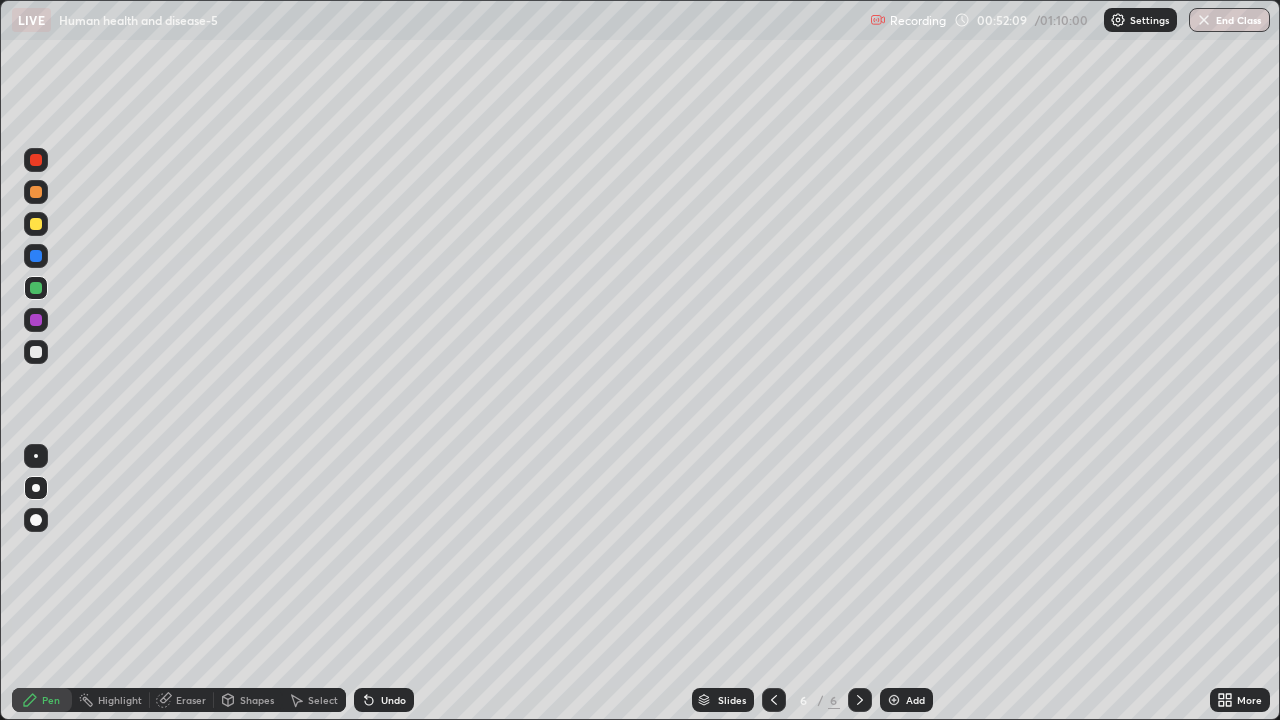 click at bounding box center [36, 288] 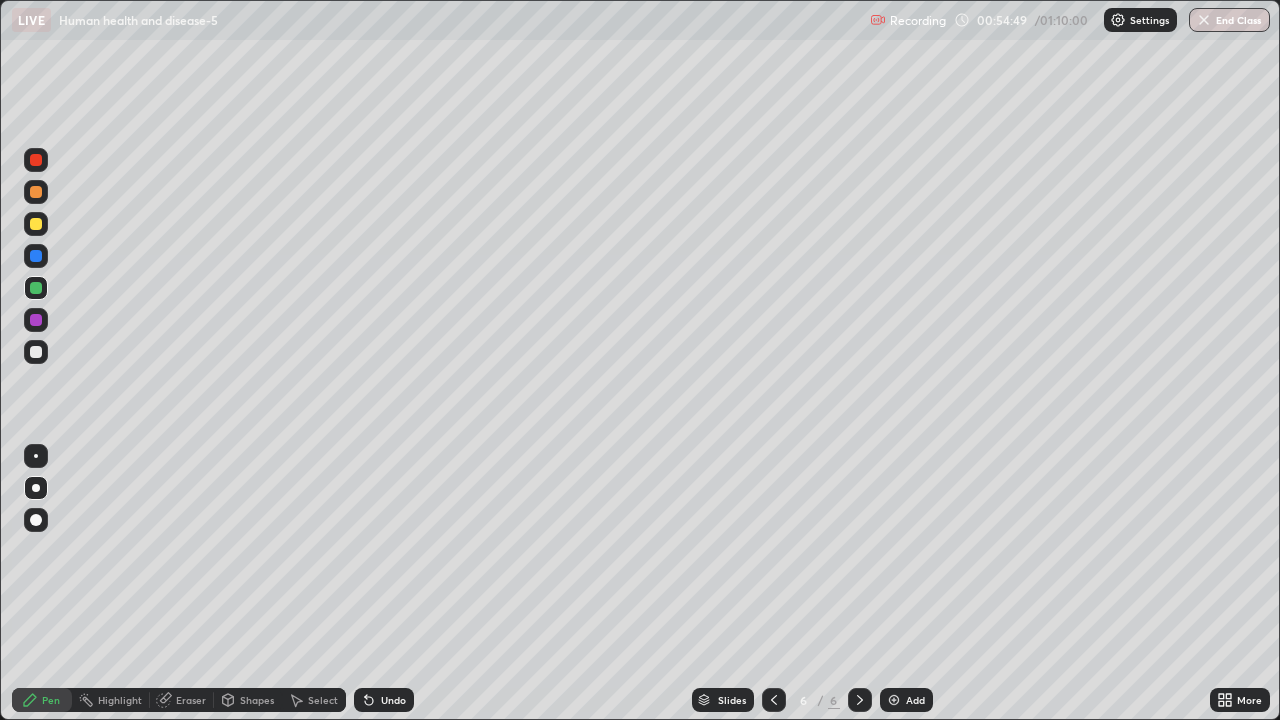 click at bounding box center [36, 560] 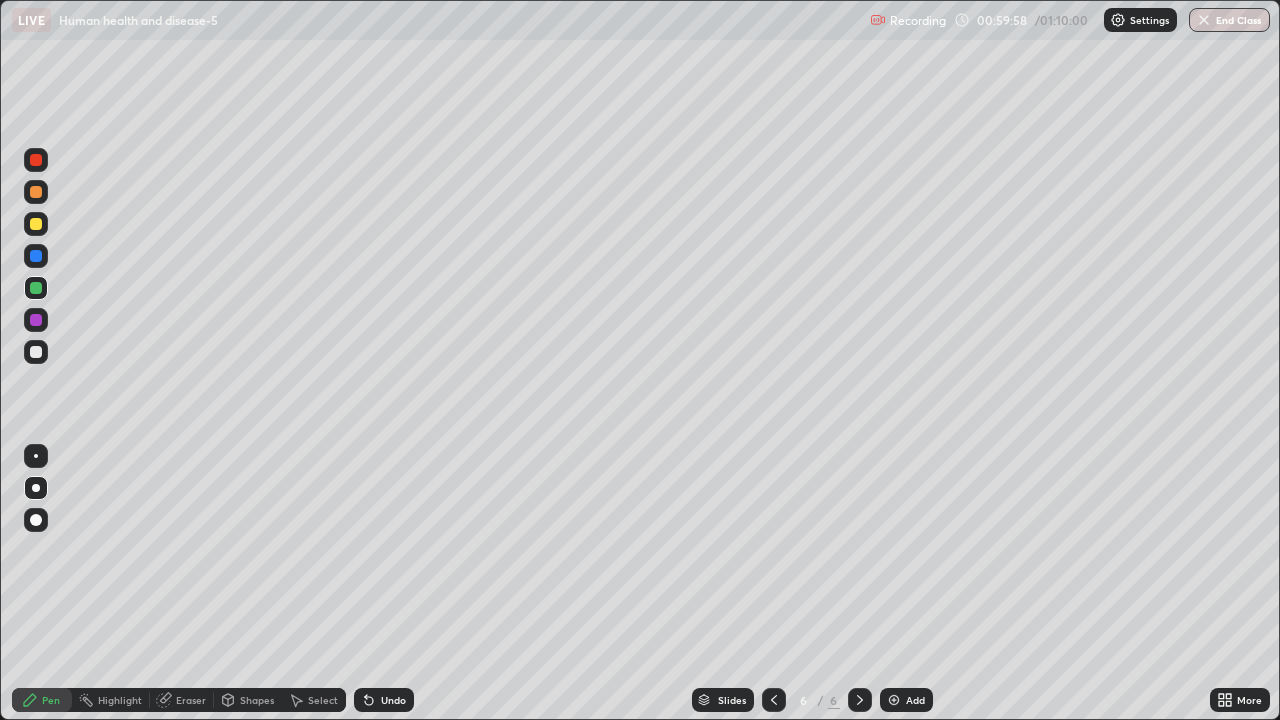 click on "End Class" at bounding box center [1229, 20] 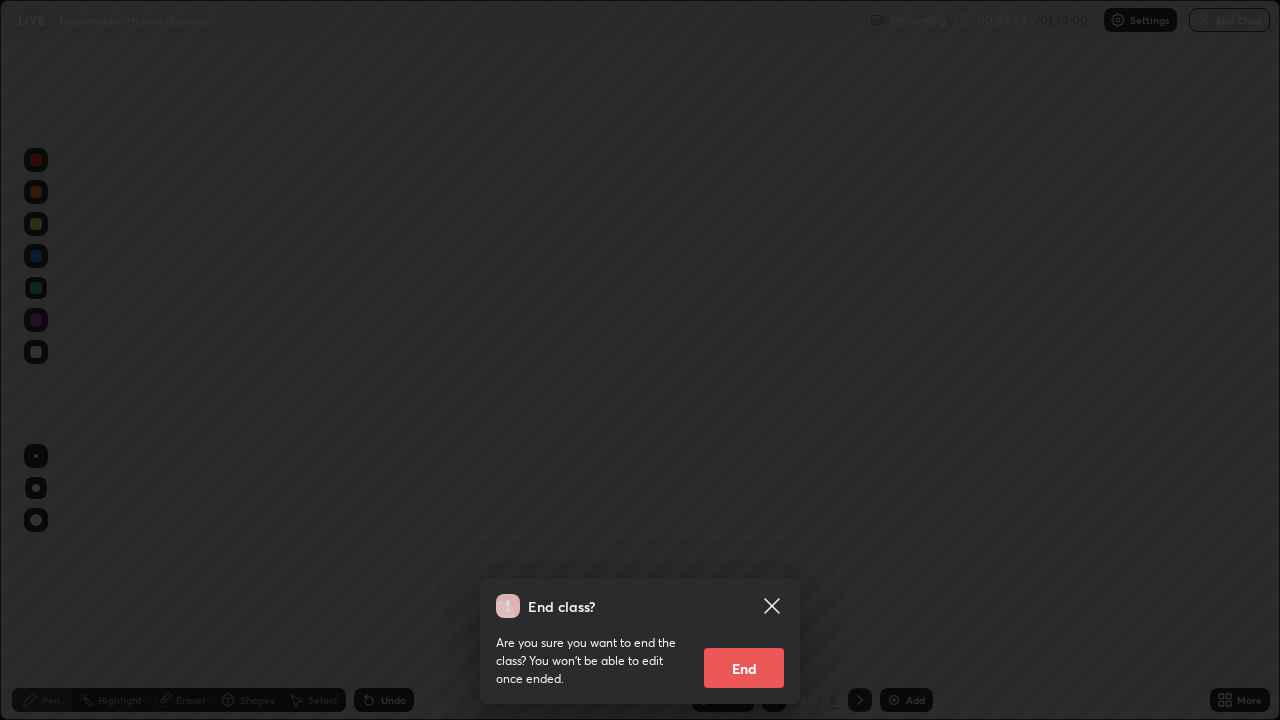click on "End" at bounding box center [744, 668] 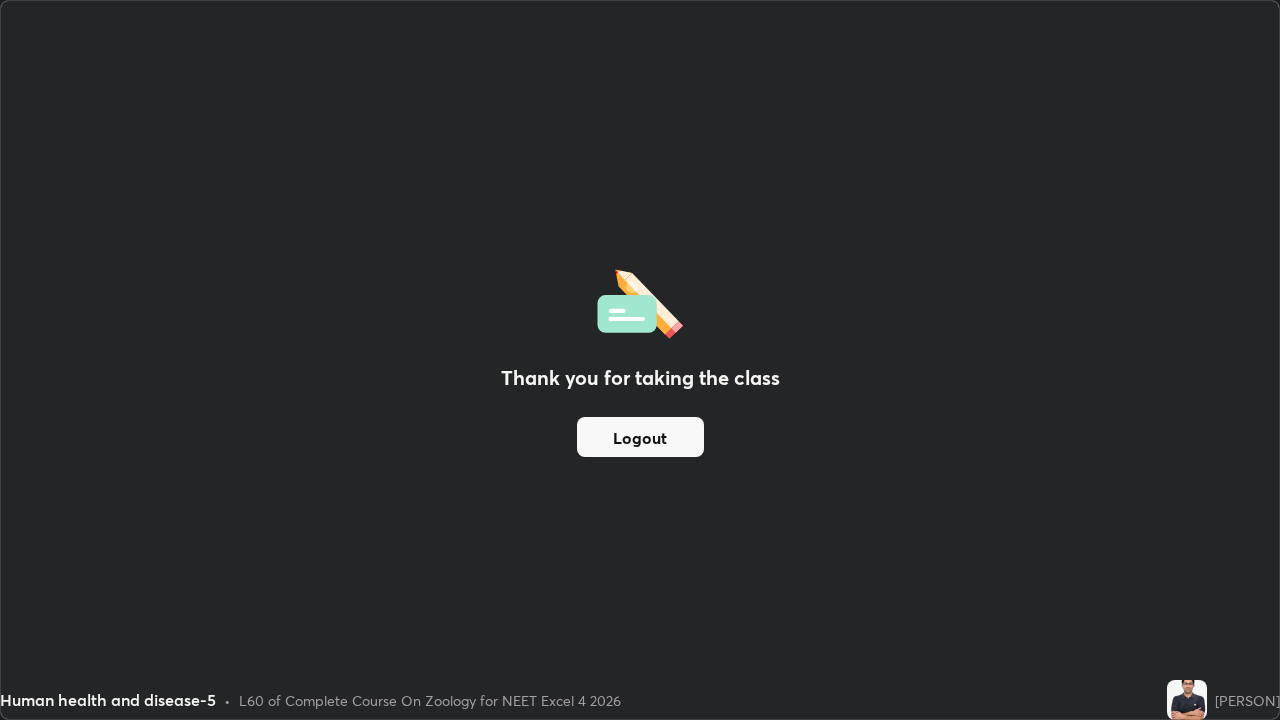 click on "Logout" at bounding box center (640, 437) 